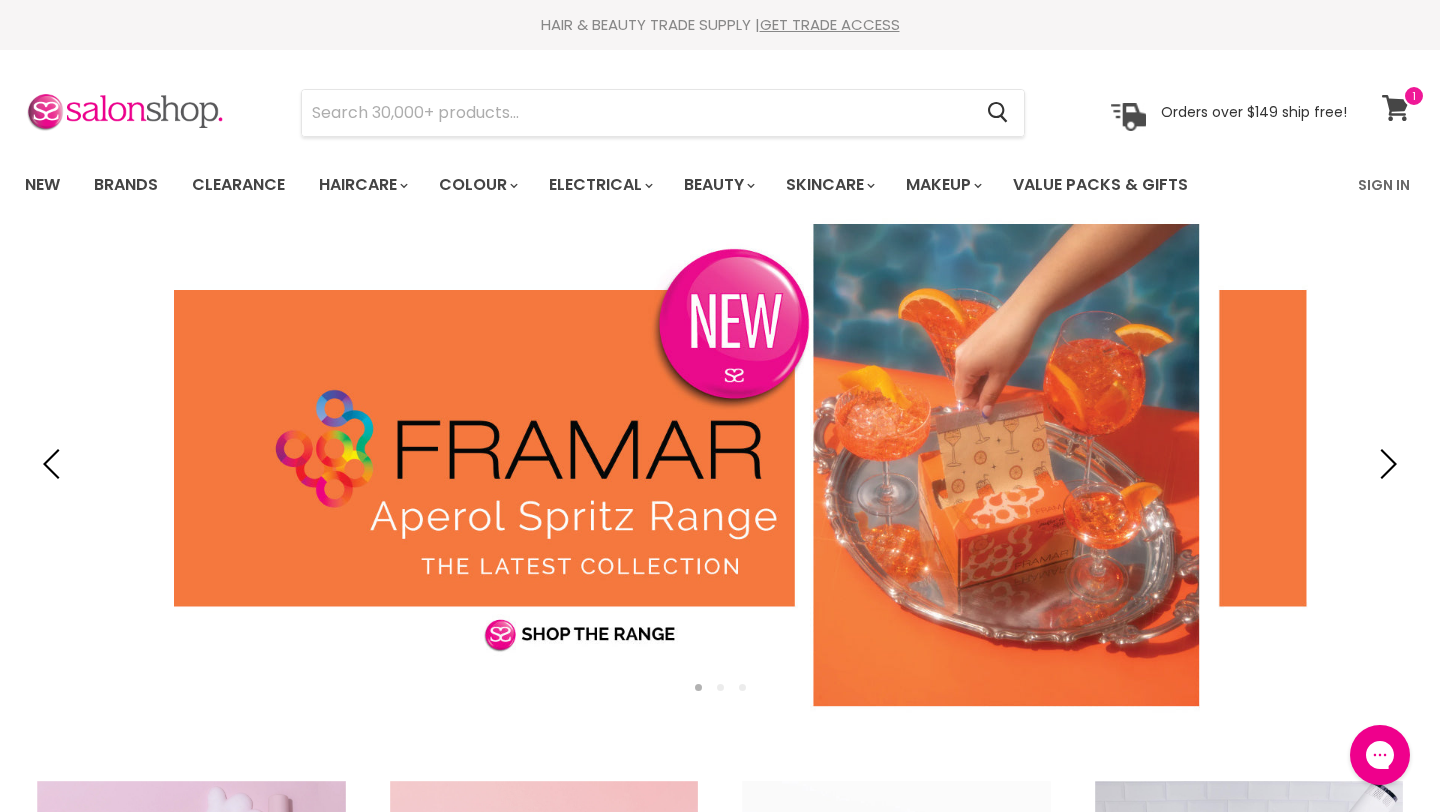 scroll, scrollTop: 0, scrollLeft: 0, axis: both 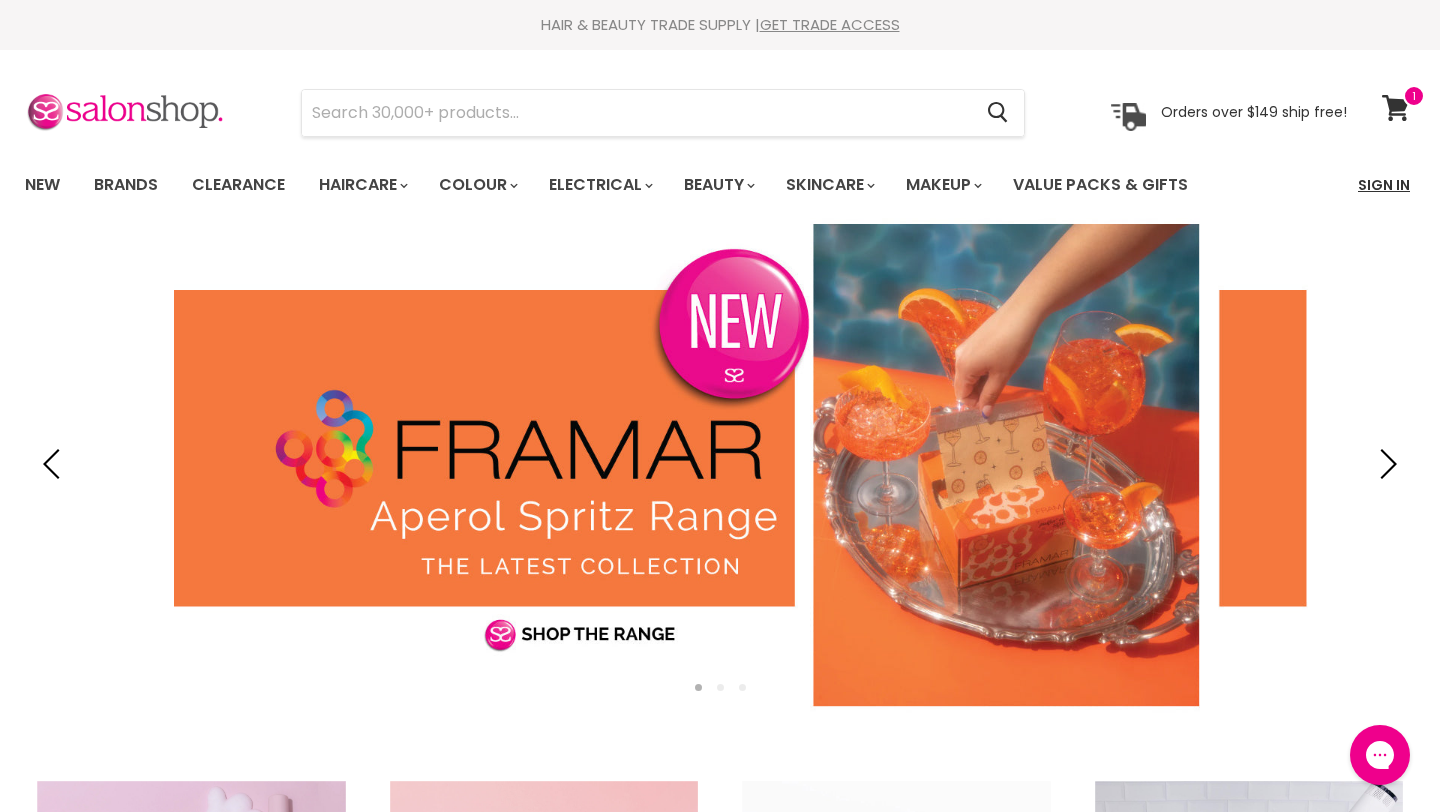 click on "Sign In" at bounding box center [1384, 185] 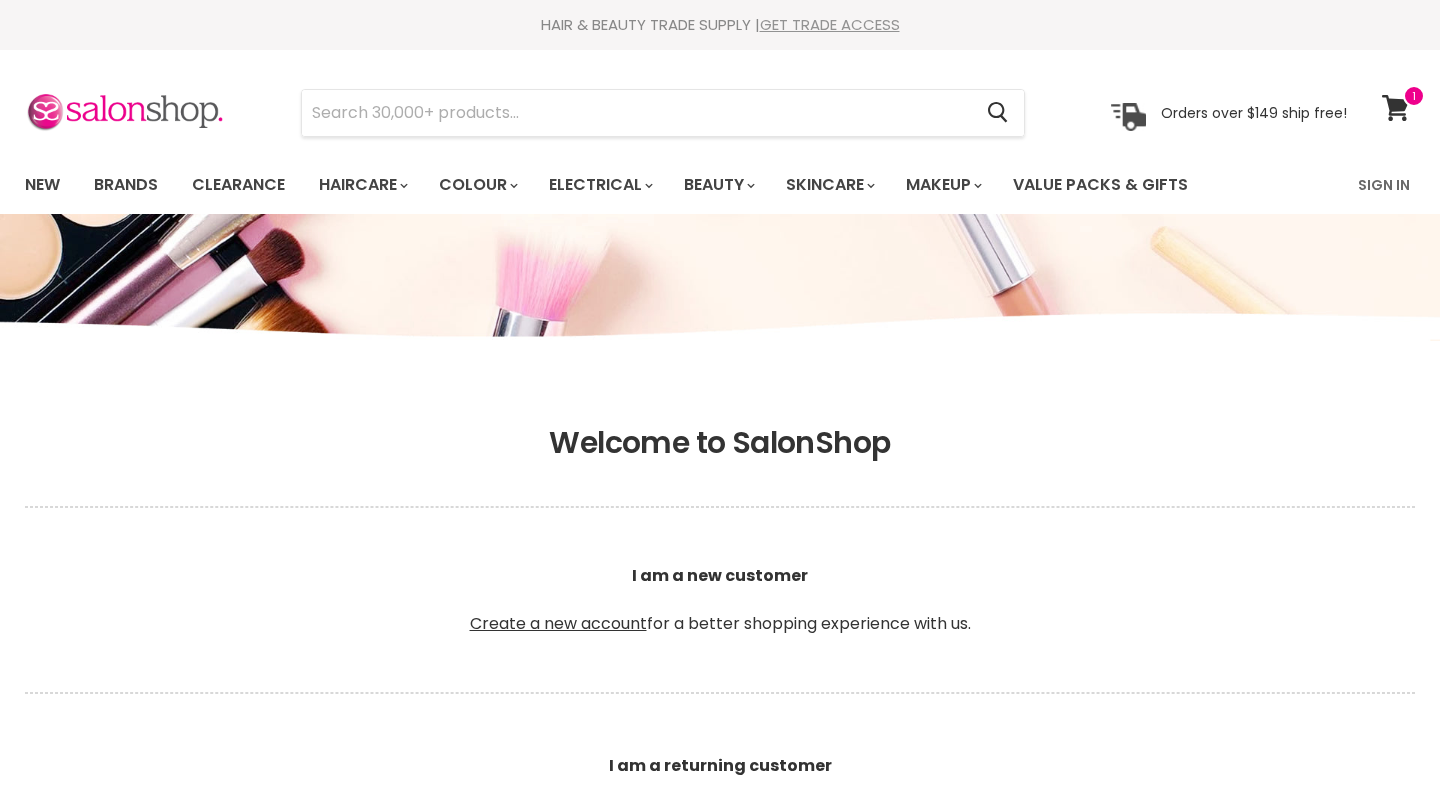 scroll, scrollTop: 0, scrollLeft: 0, axis: both 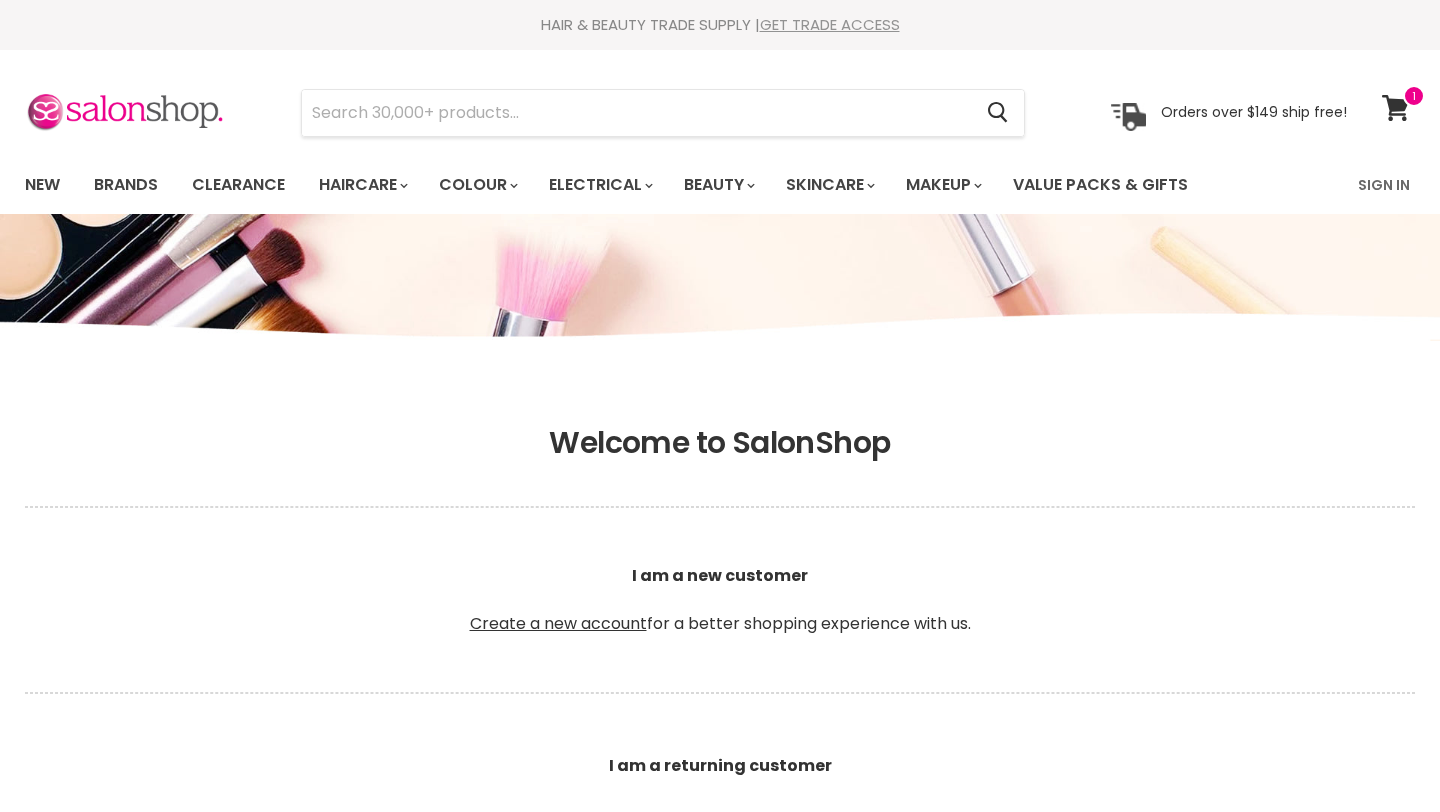 click on "GET TRADE ACCESS" at bounding box center [830, 24] 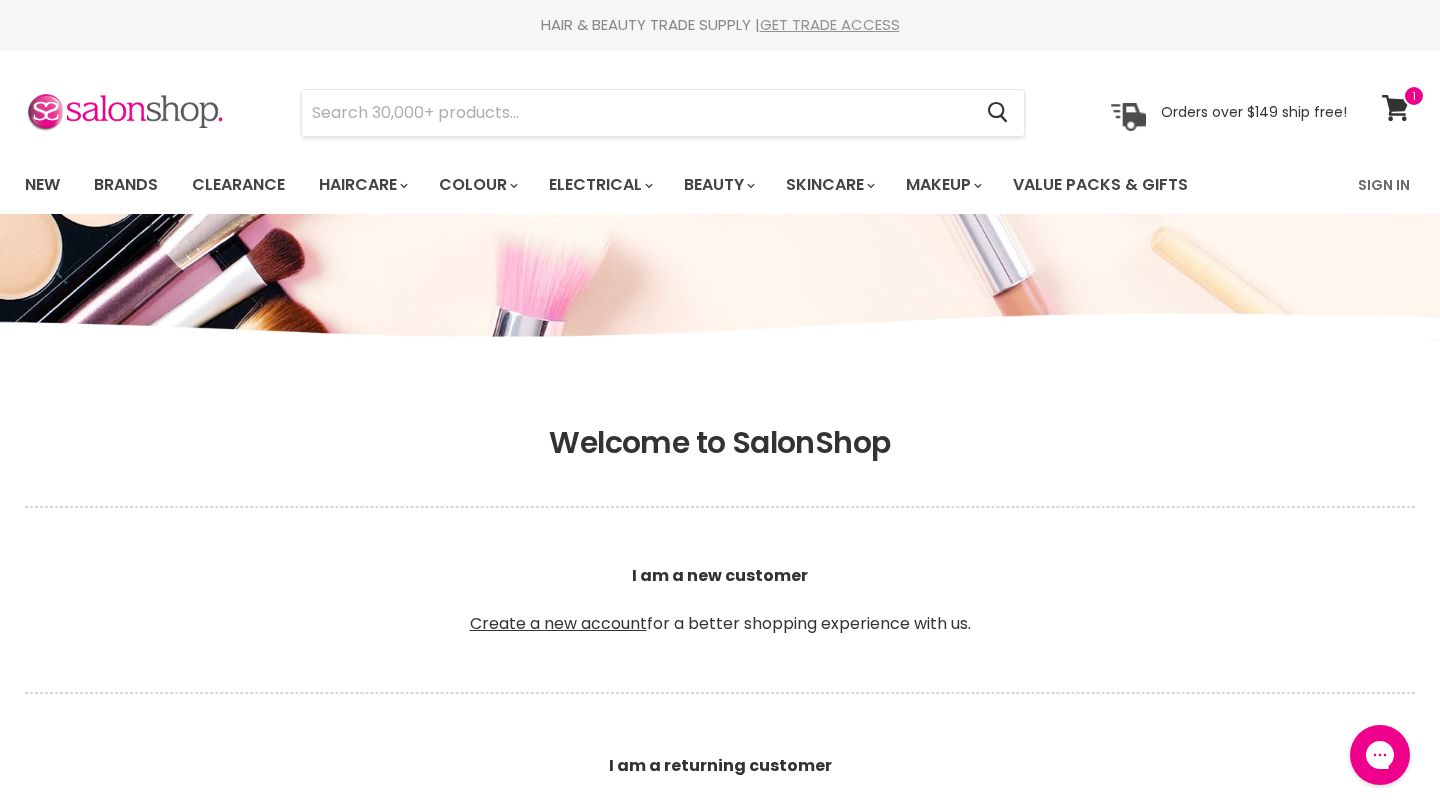 scroll, scrollTop: 0, scrollLeft: 0, axis: both 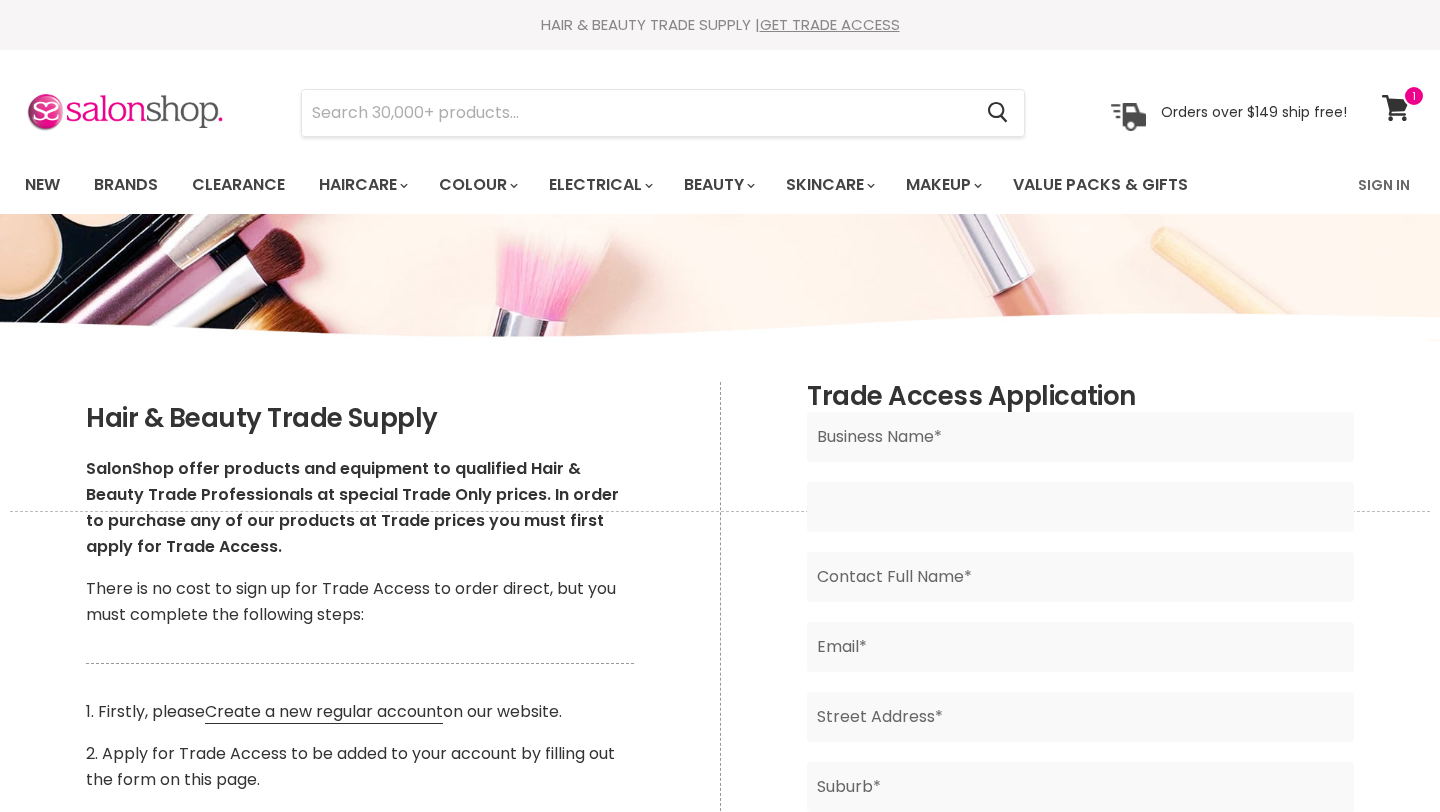 click at bounding box center (1080, 507) 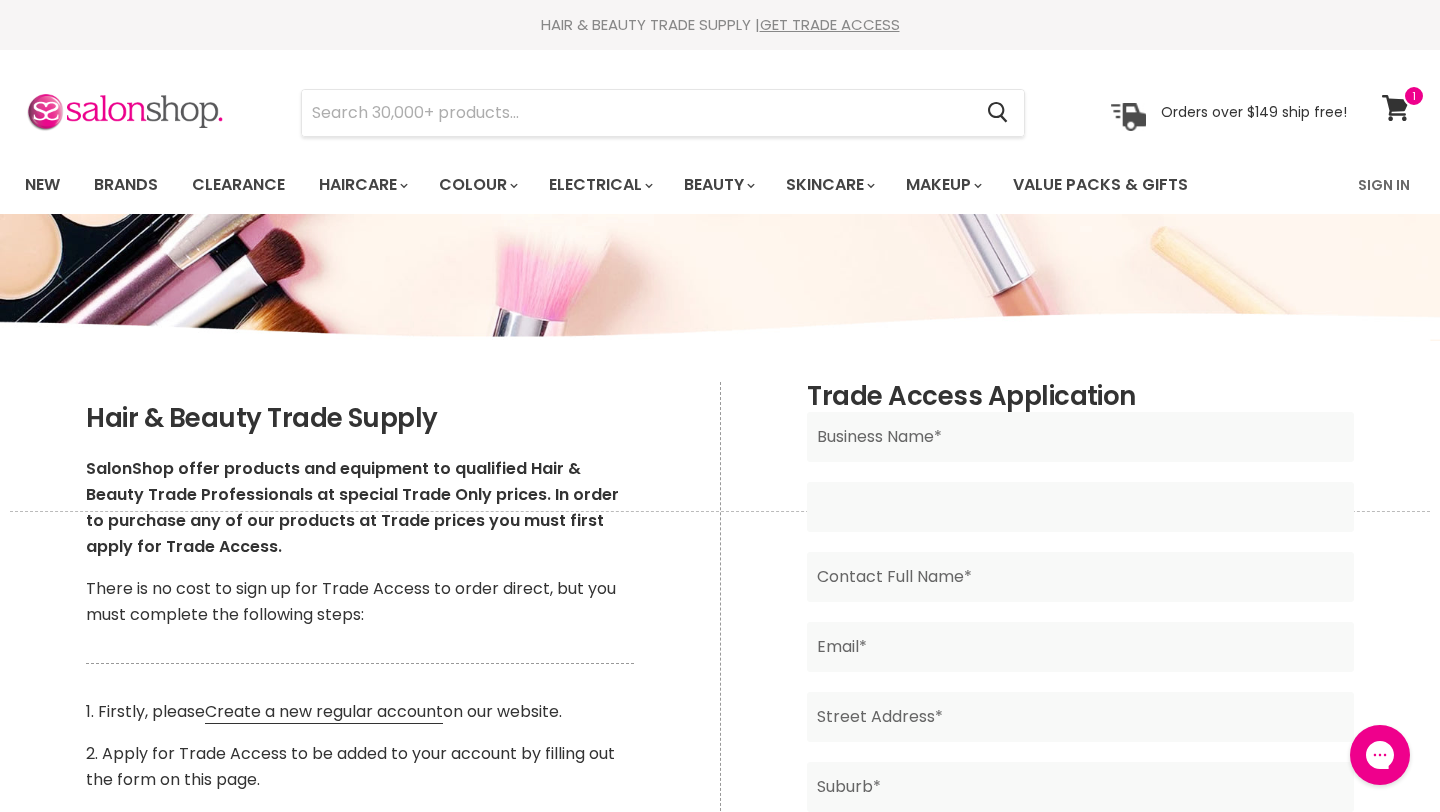 scroll, scrollTop: 0, scrollLeft: 0, axis: both 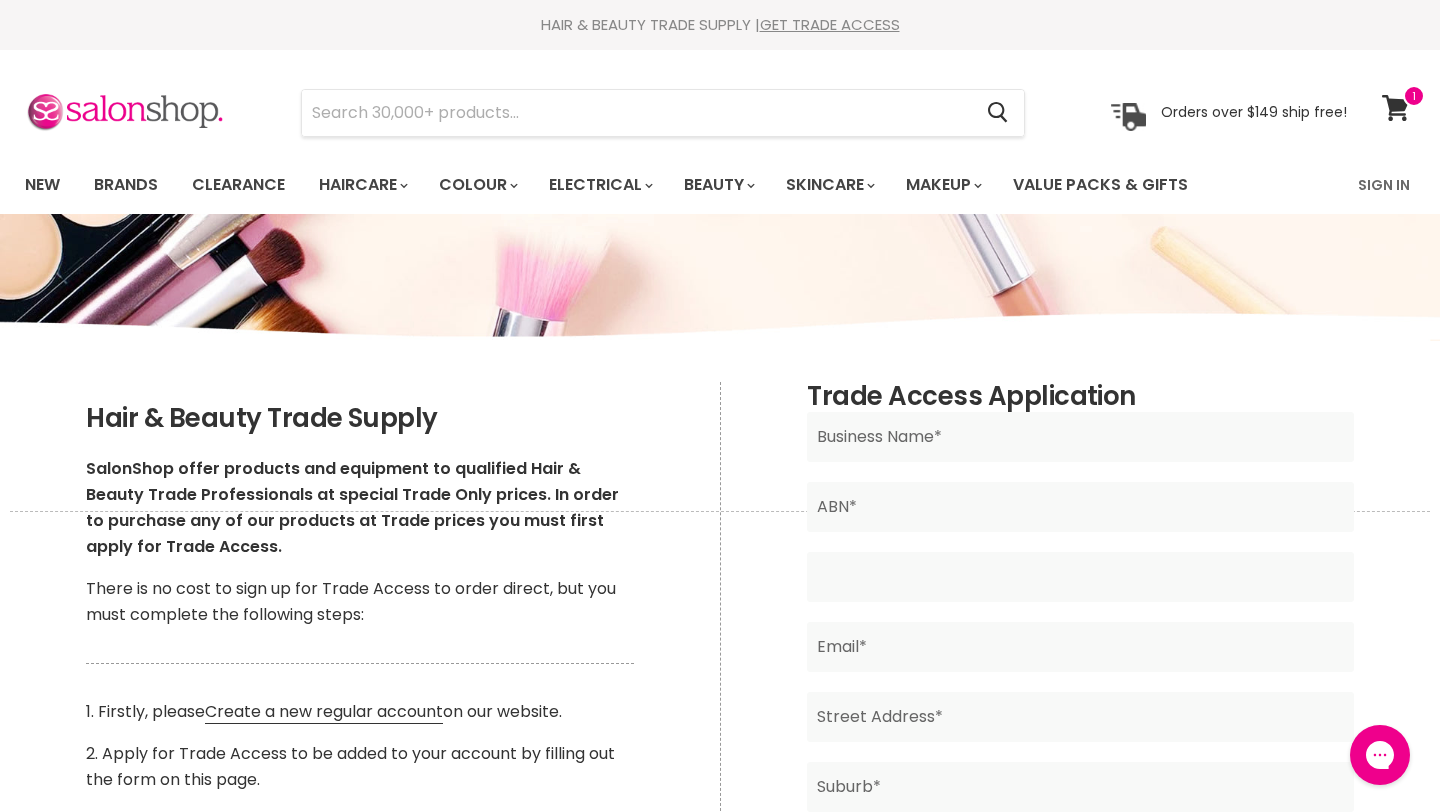 click at bounding box center [1080, 577] 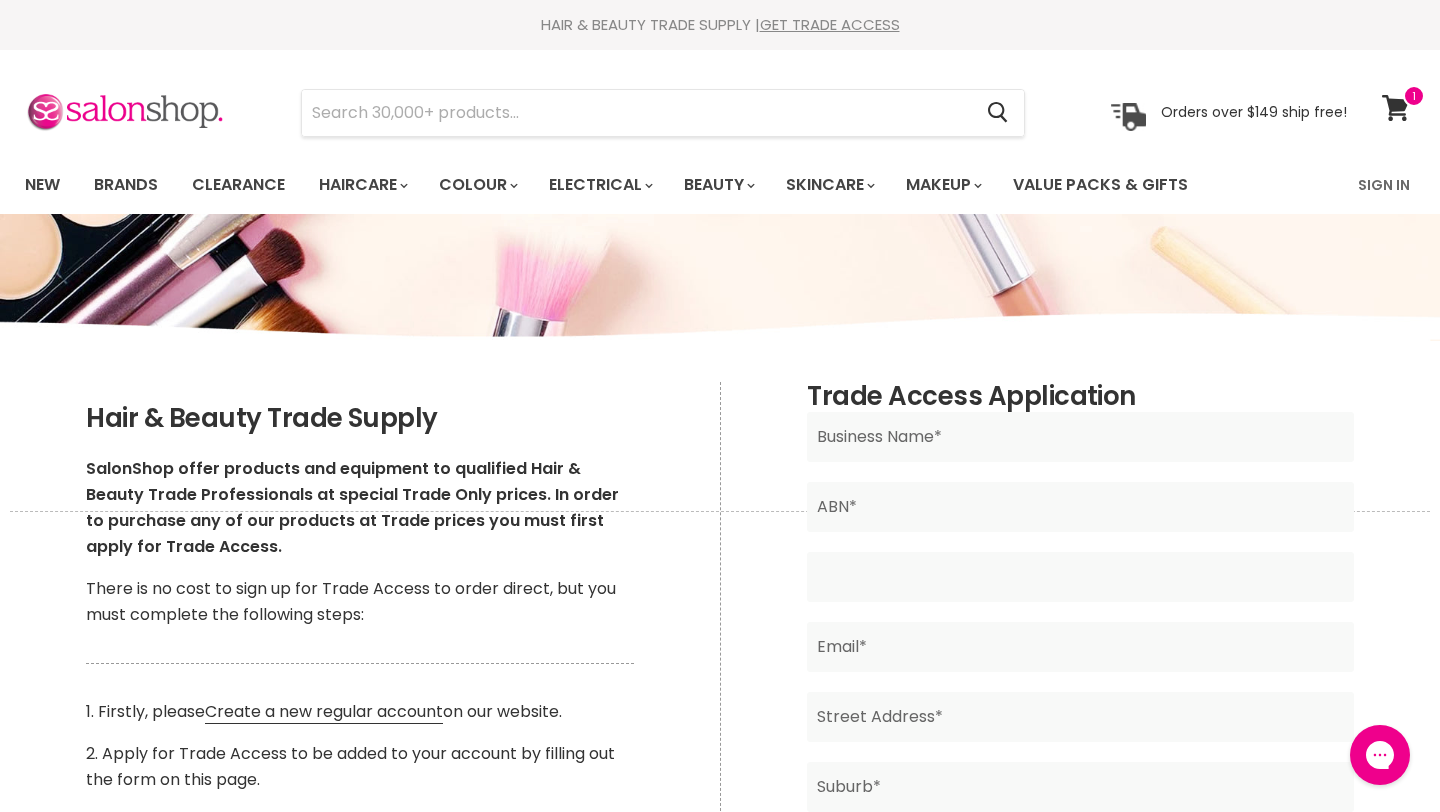 type on "[FIRST] [LAST]" 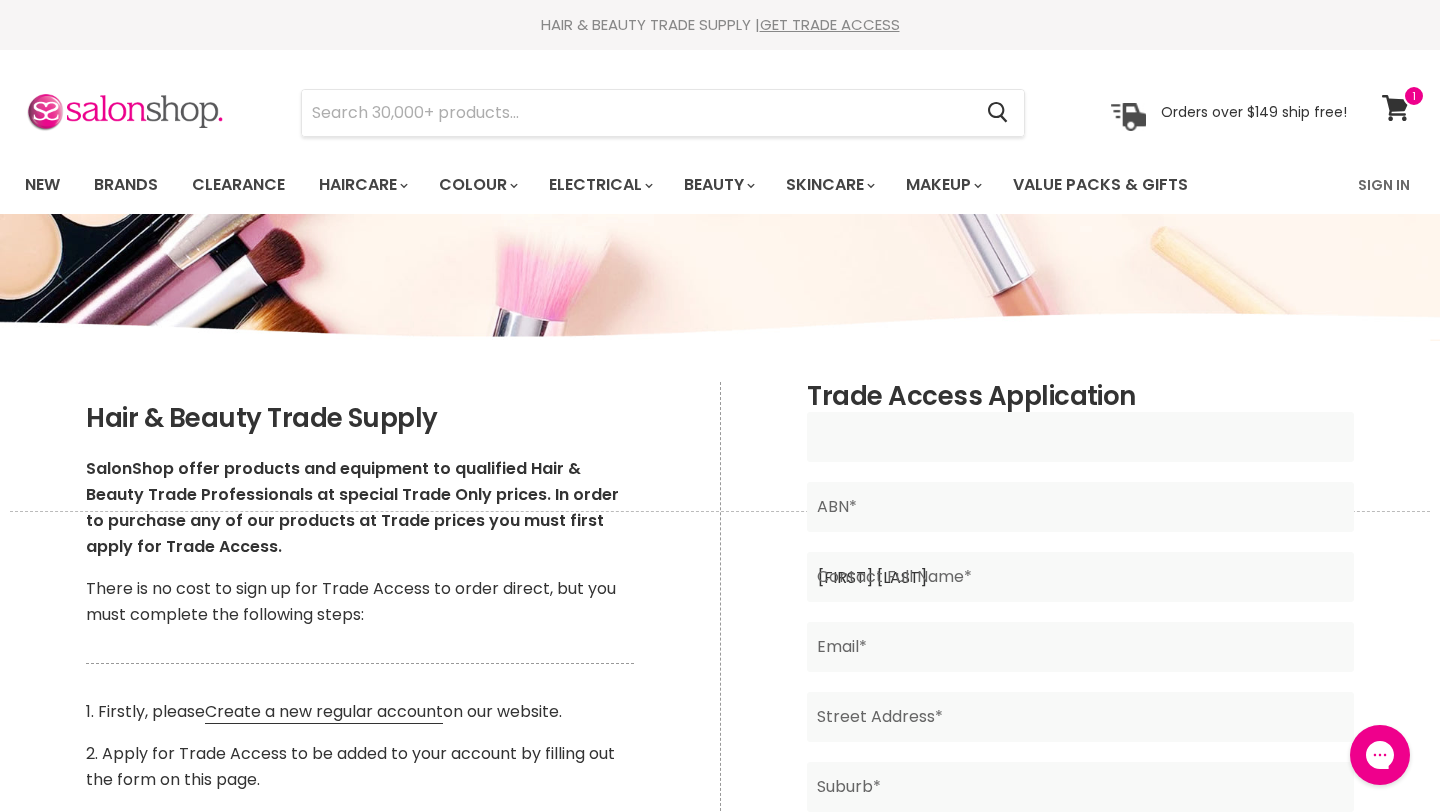 type on "AK Beauty" 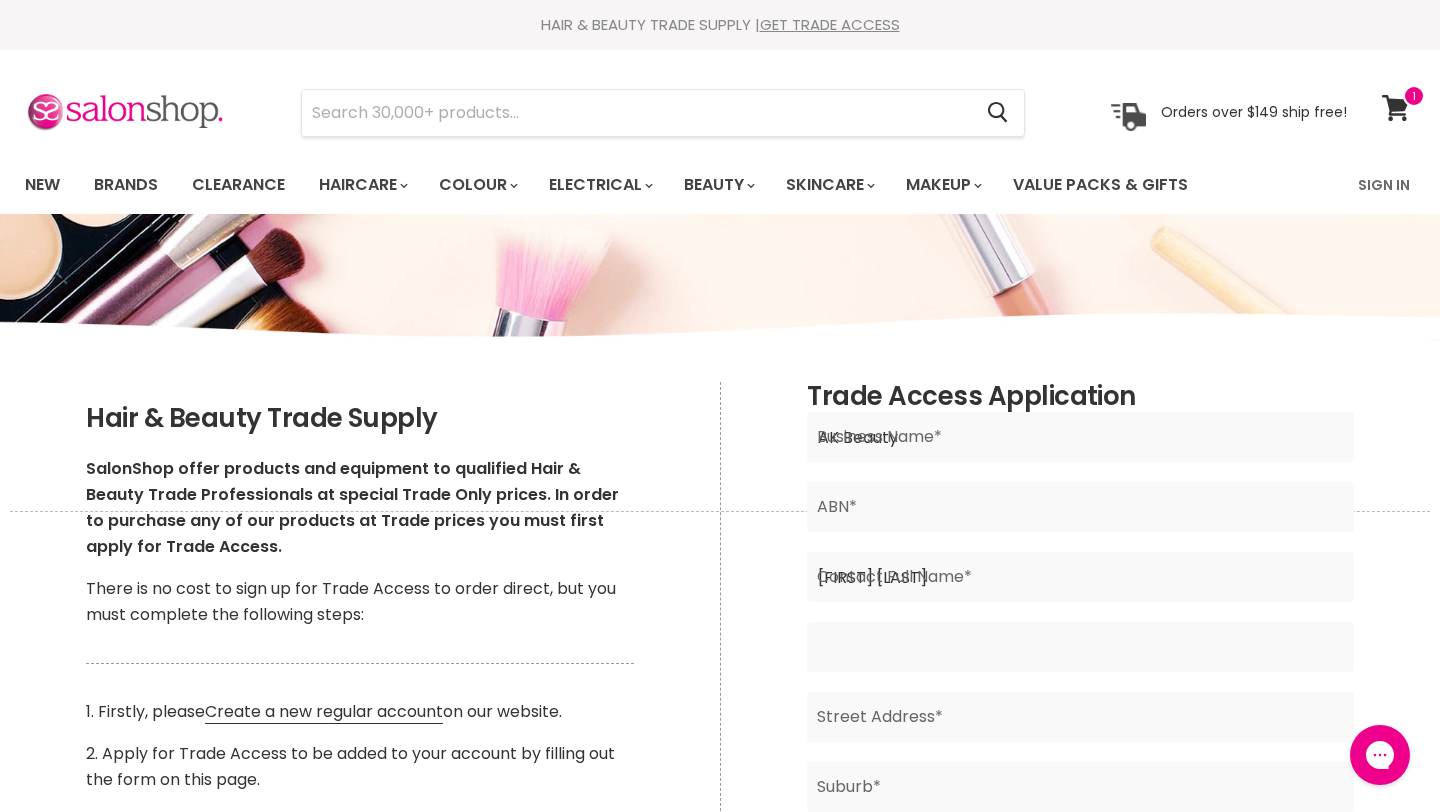 type on "akbeauty.info@gmail.com" 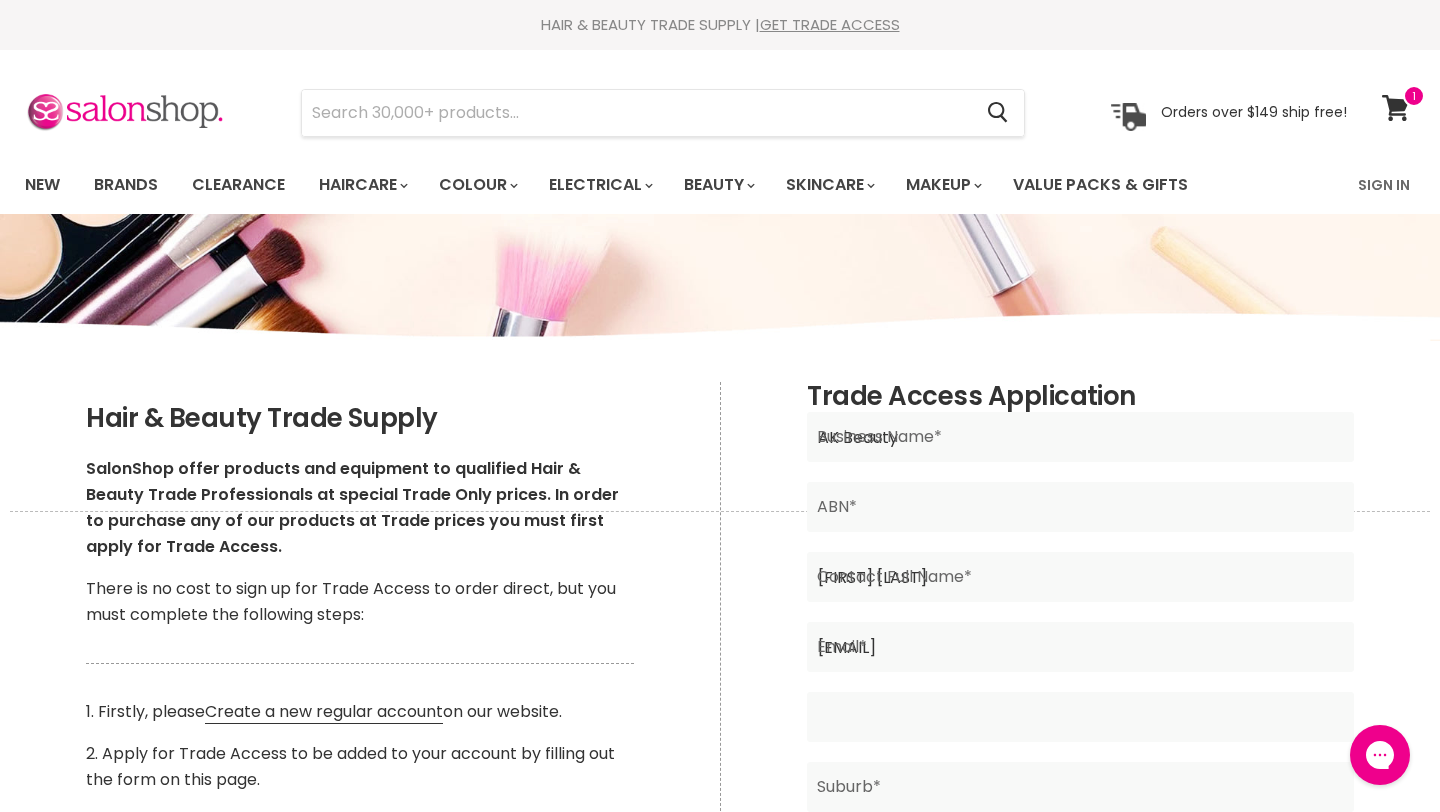 type on "20B, LEVEL 1, 25 SAMUEL STREET, MARKET PLACE" 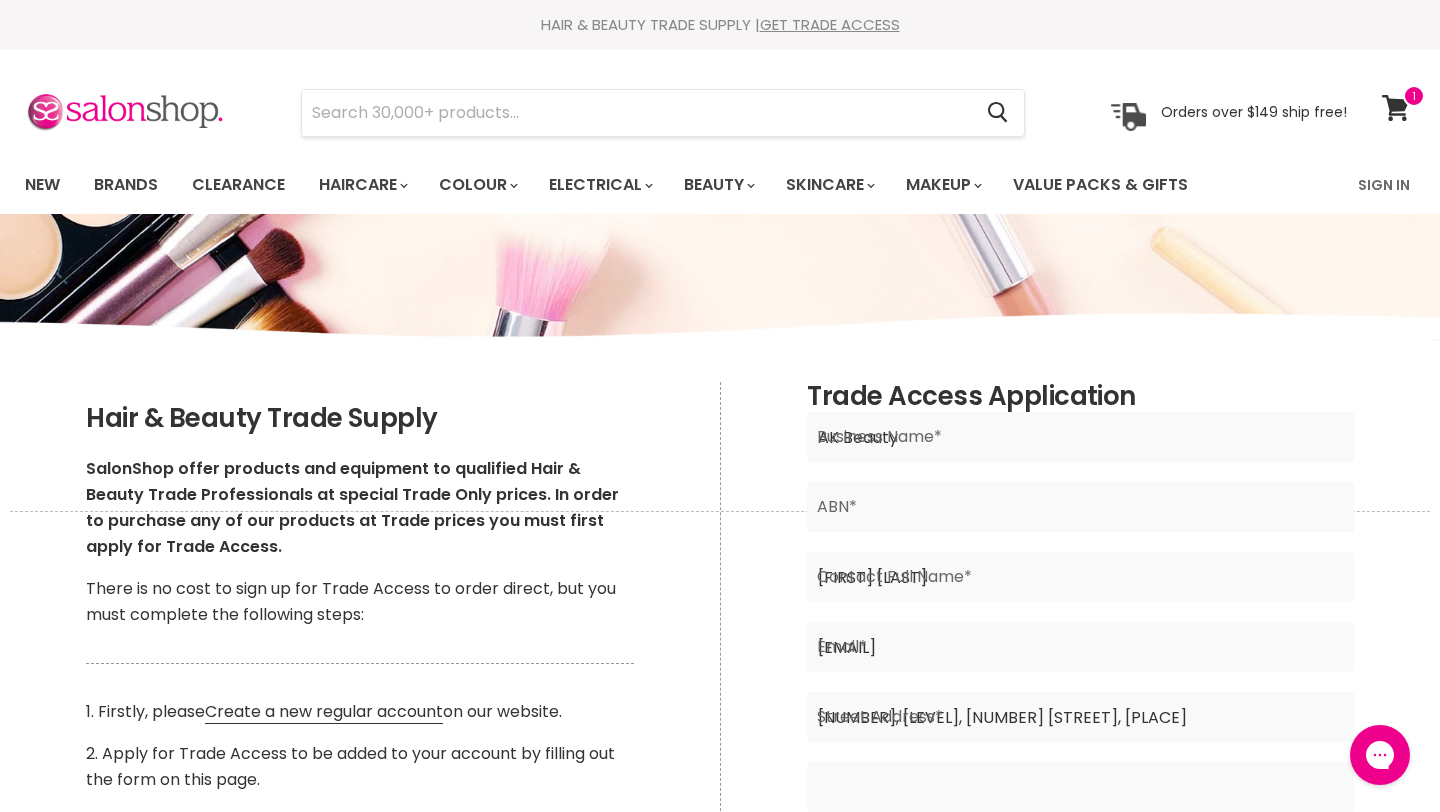 type on "Camp Hill" 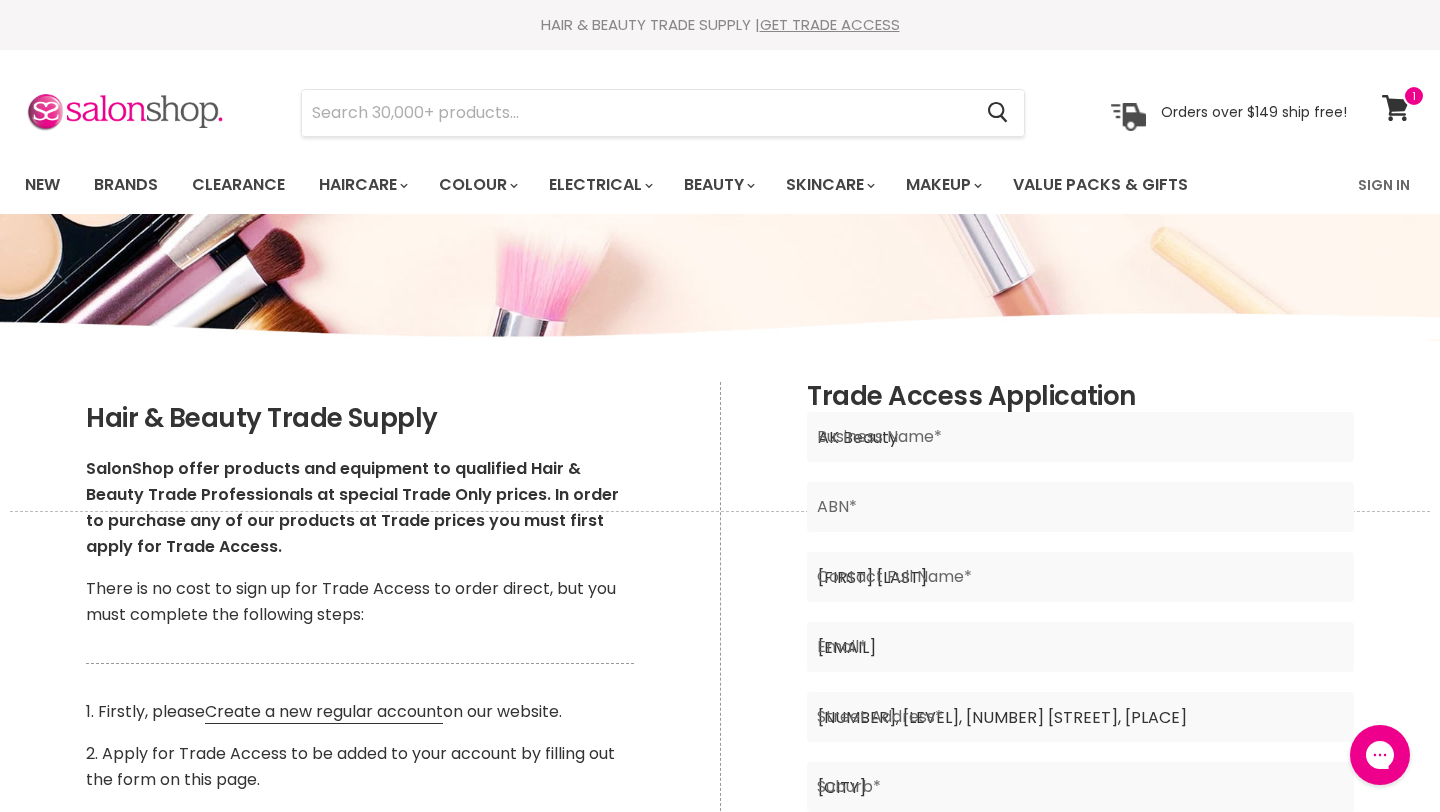 type on "4152" 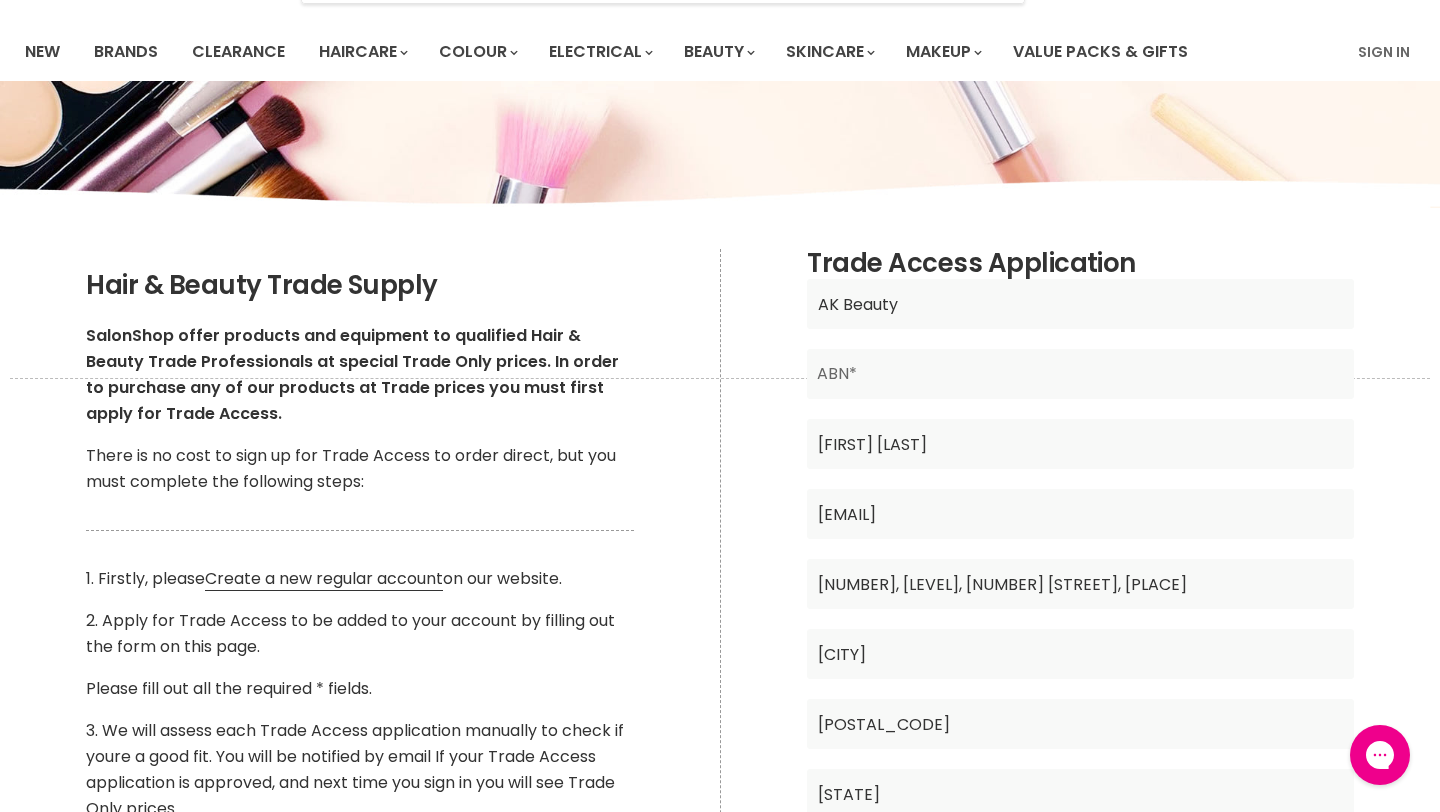scroll, scrollTop: 145, scrollLeft: 0, axis: vertical 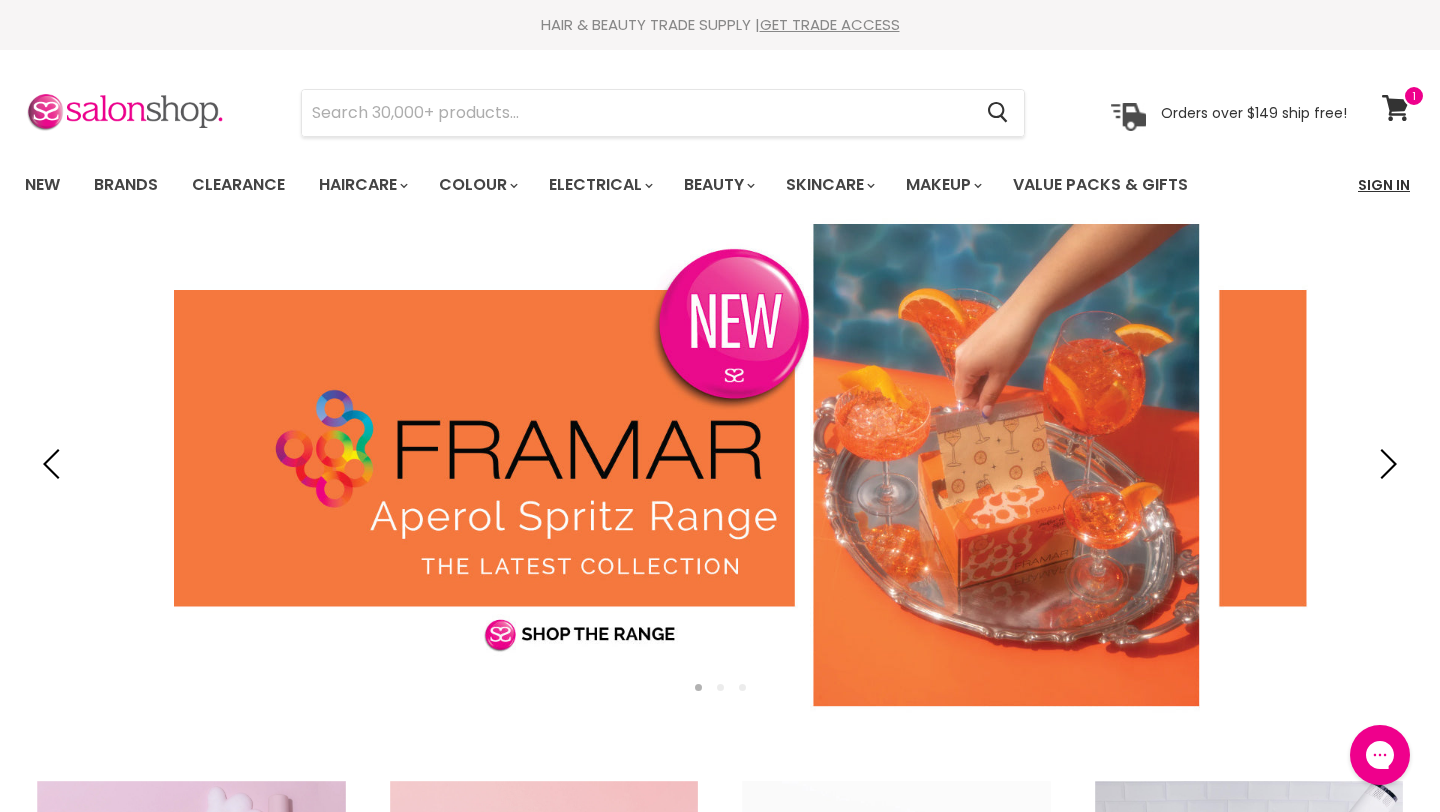 click on "Sign In" at bounding box center (1384, 185) 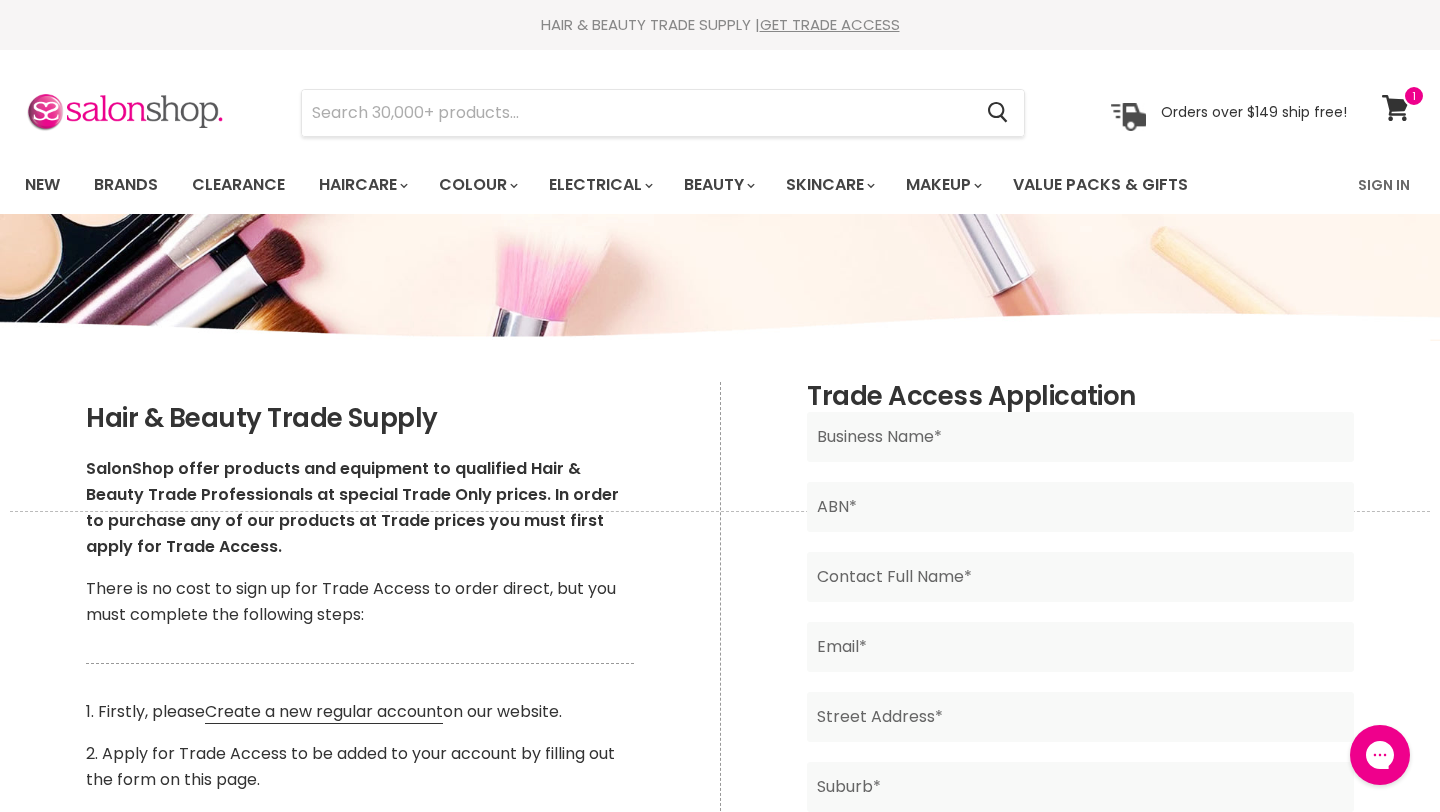 scroll, scrollTop: 0, scrollLeft: 0, axis: both 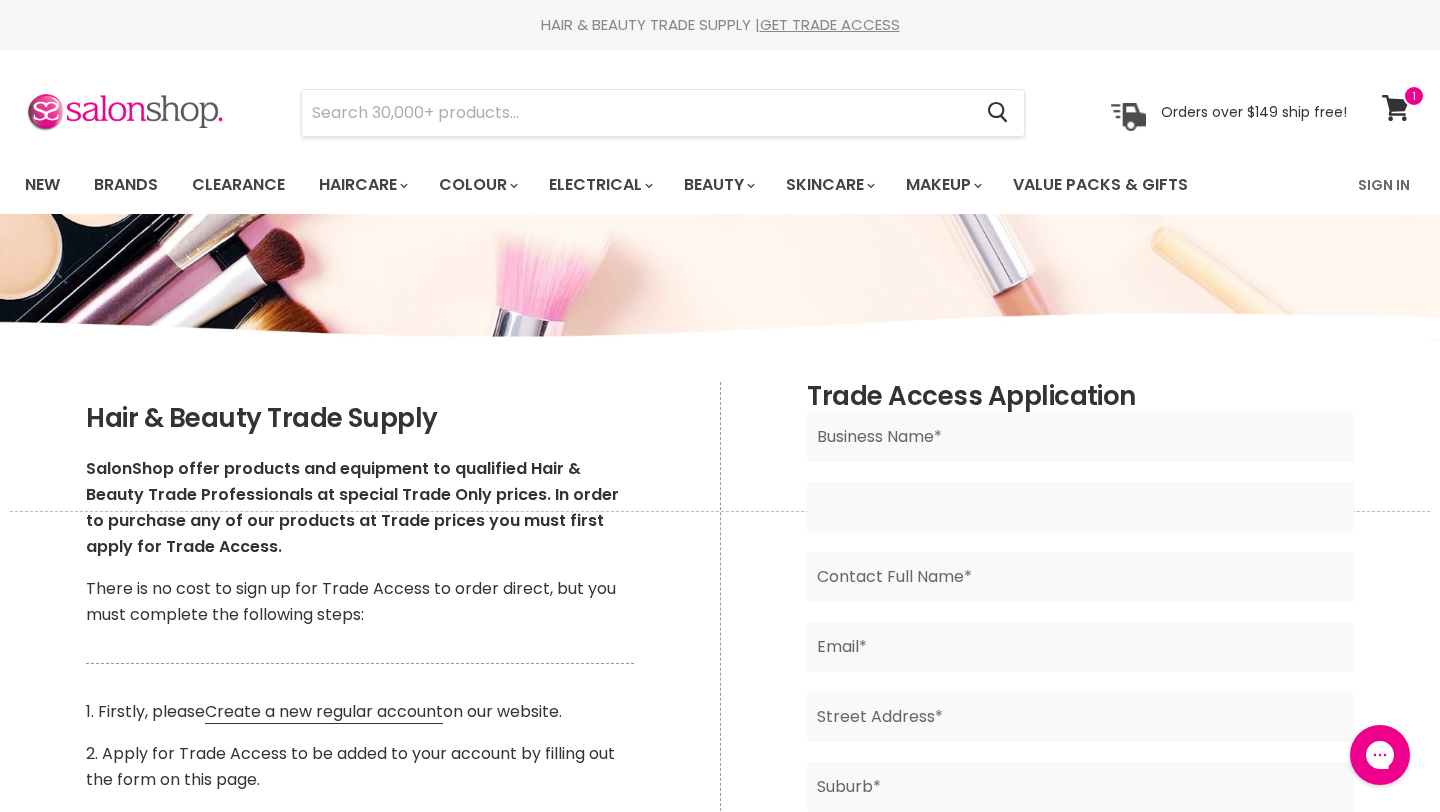 click at bounding box center [1080, 507] 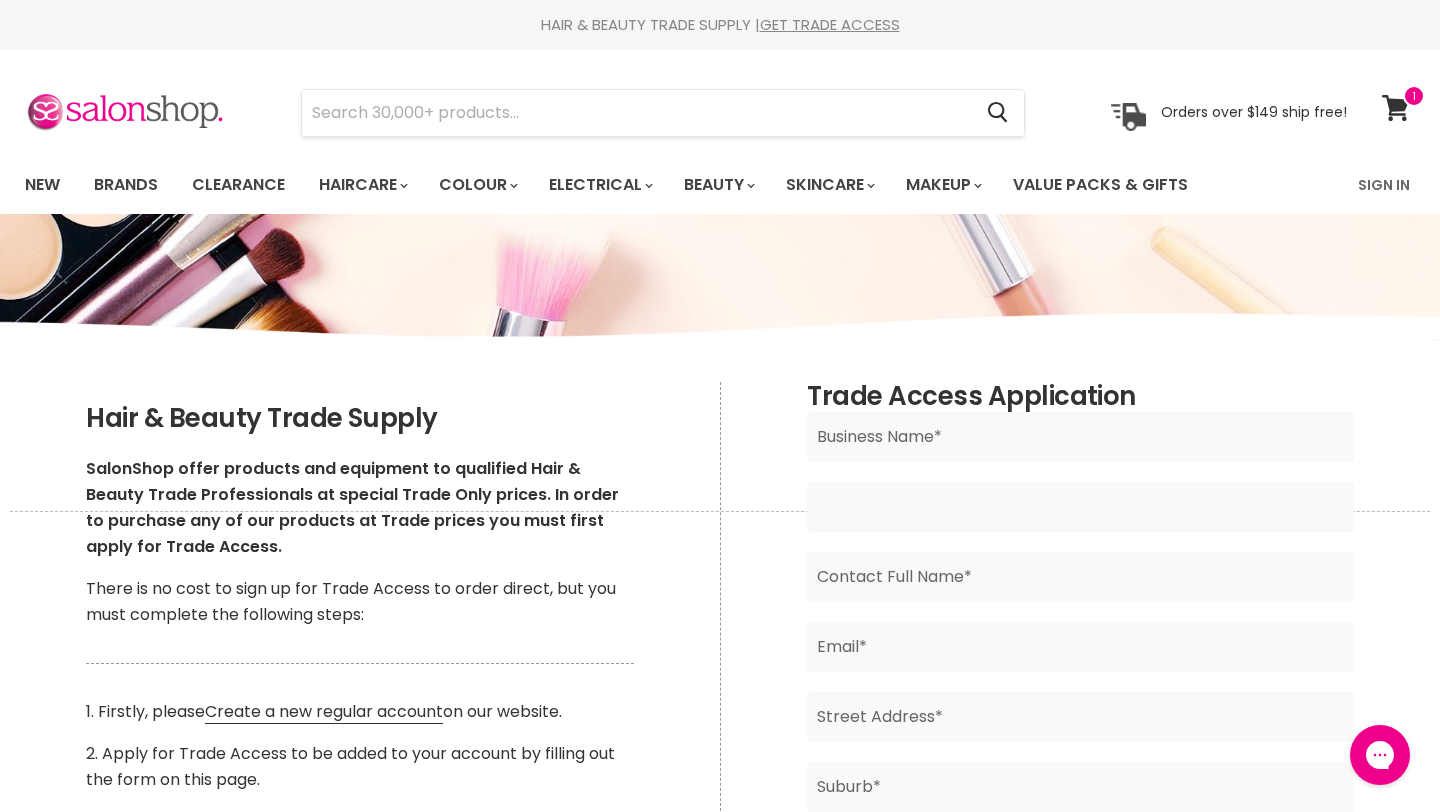 paste on "48 788 054 597" 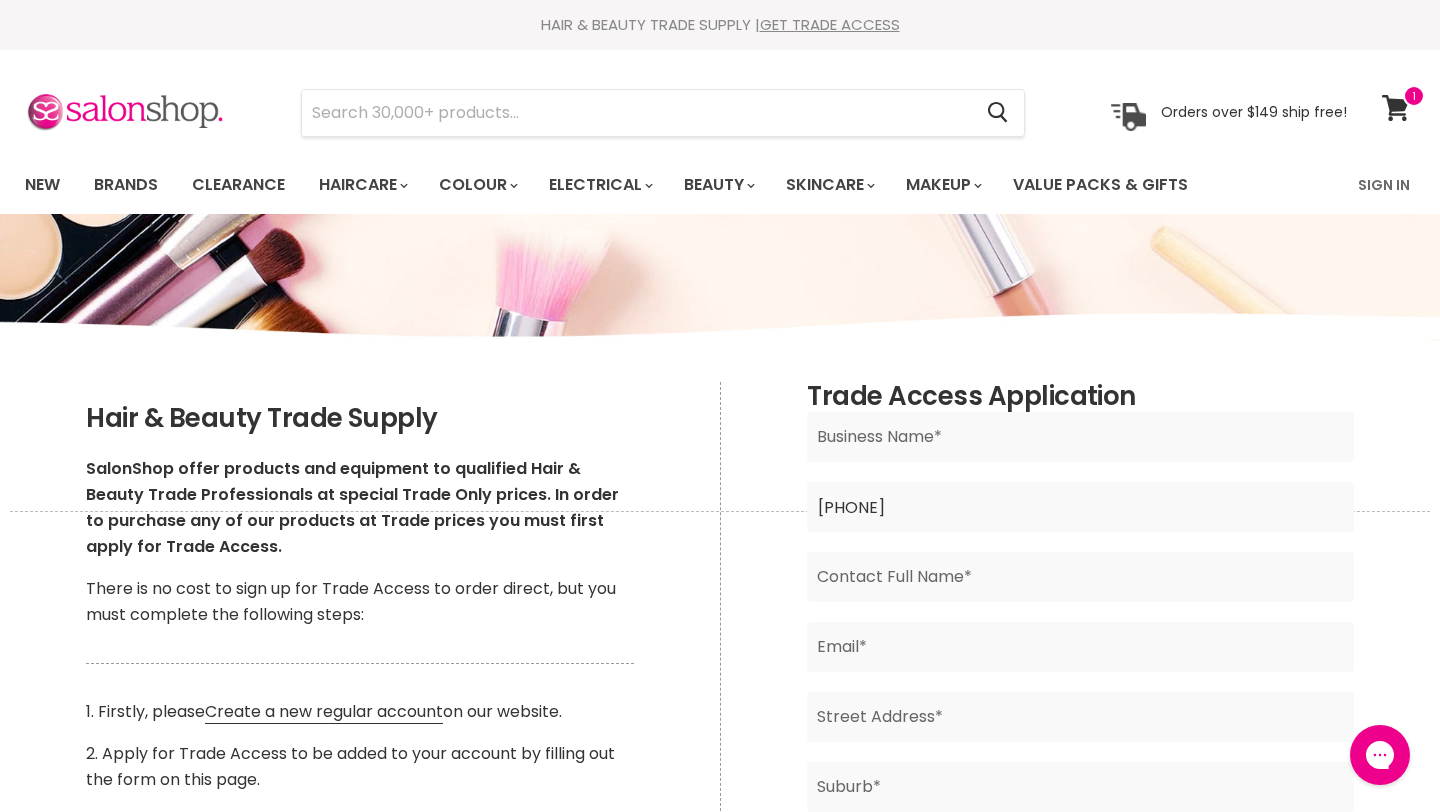 type on "48 788 054 597" 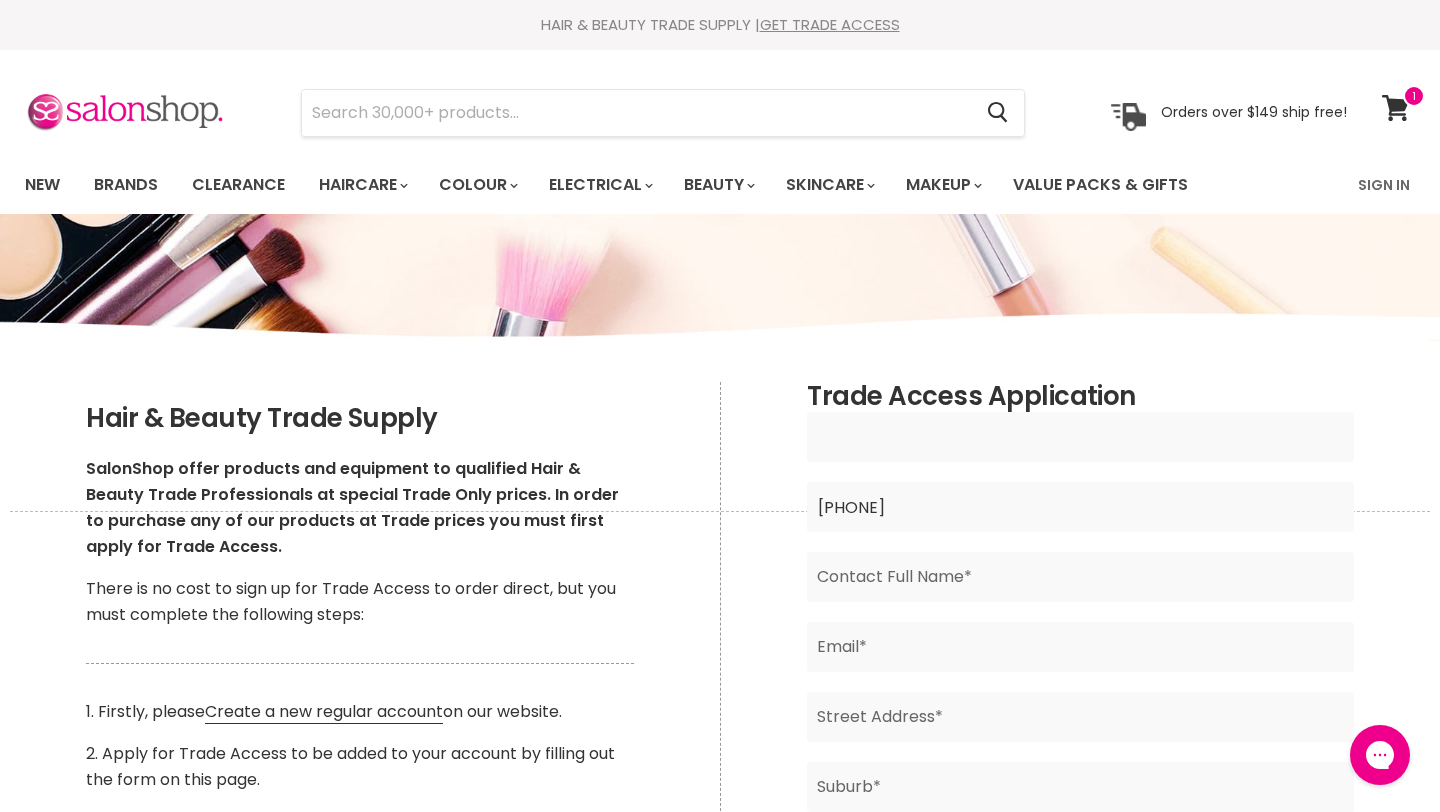 click at bounding box center (1080, 437) 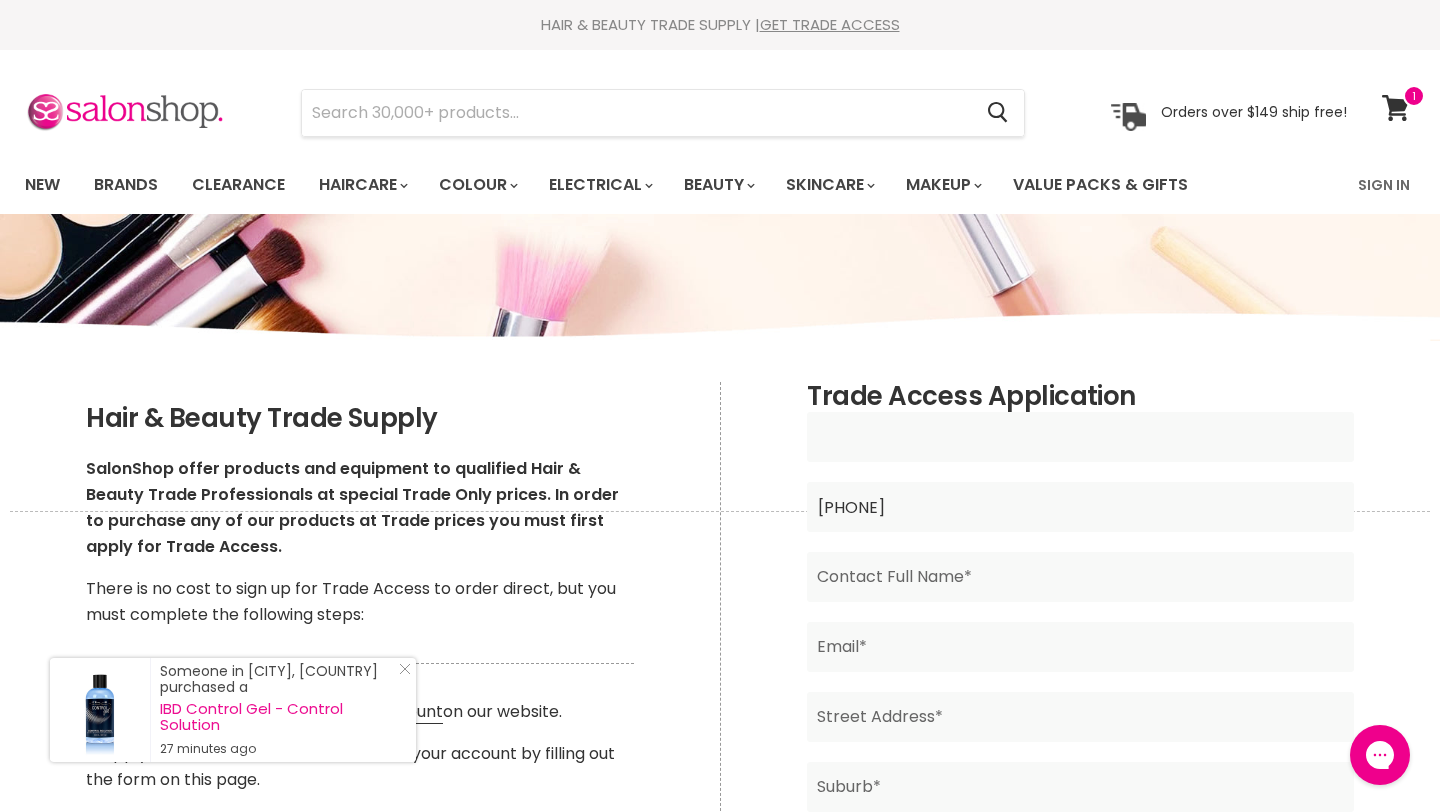 type on "AK Beauty" 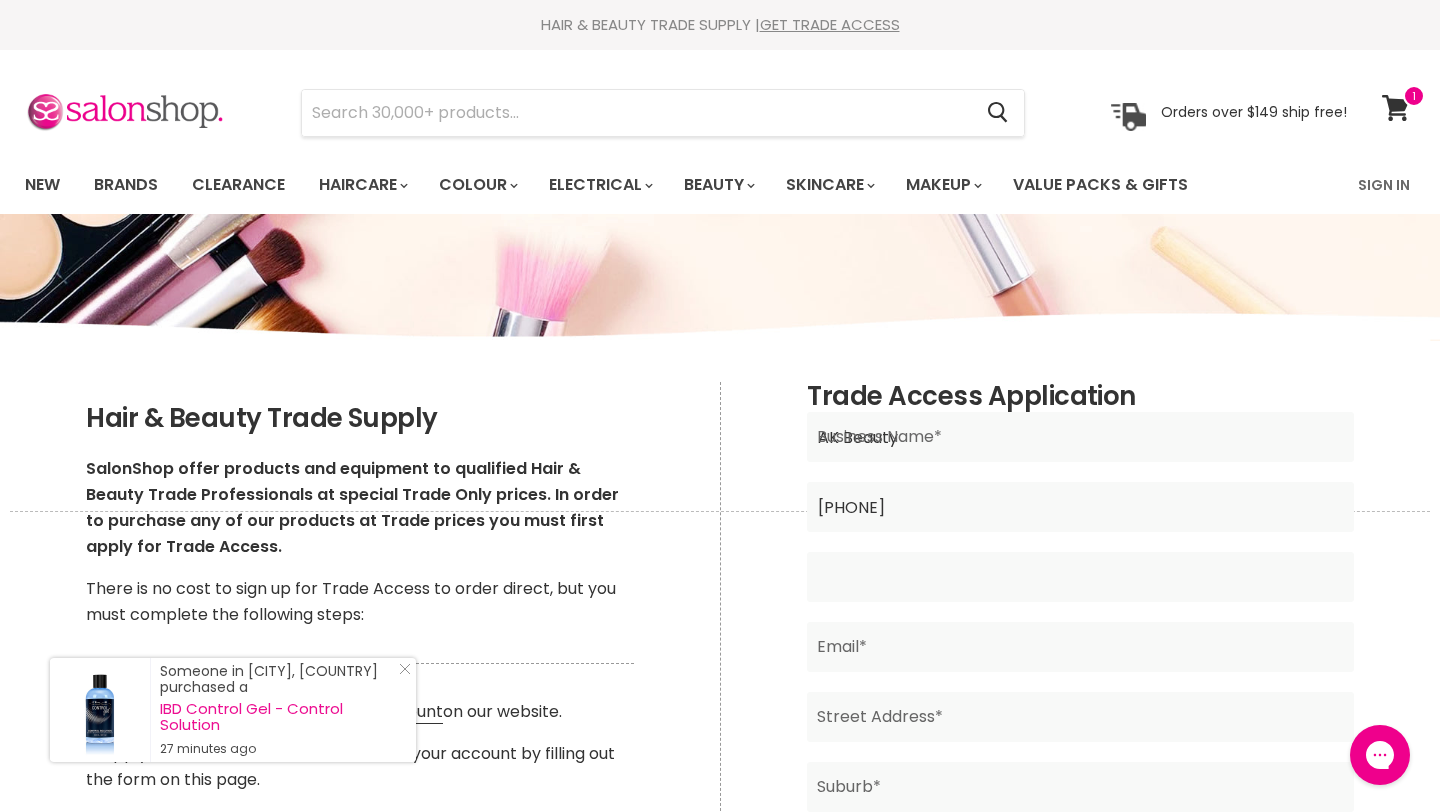 type on "Aisling  Kane" 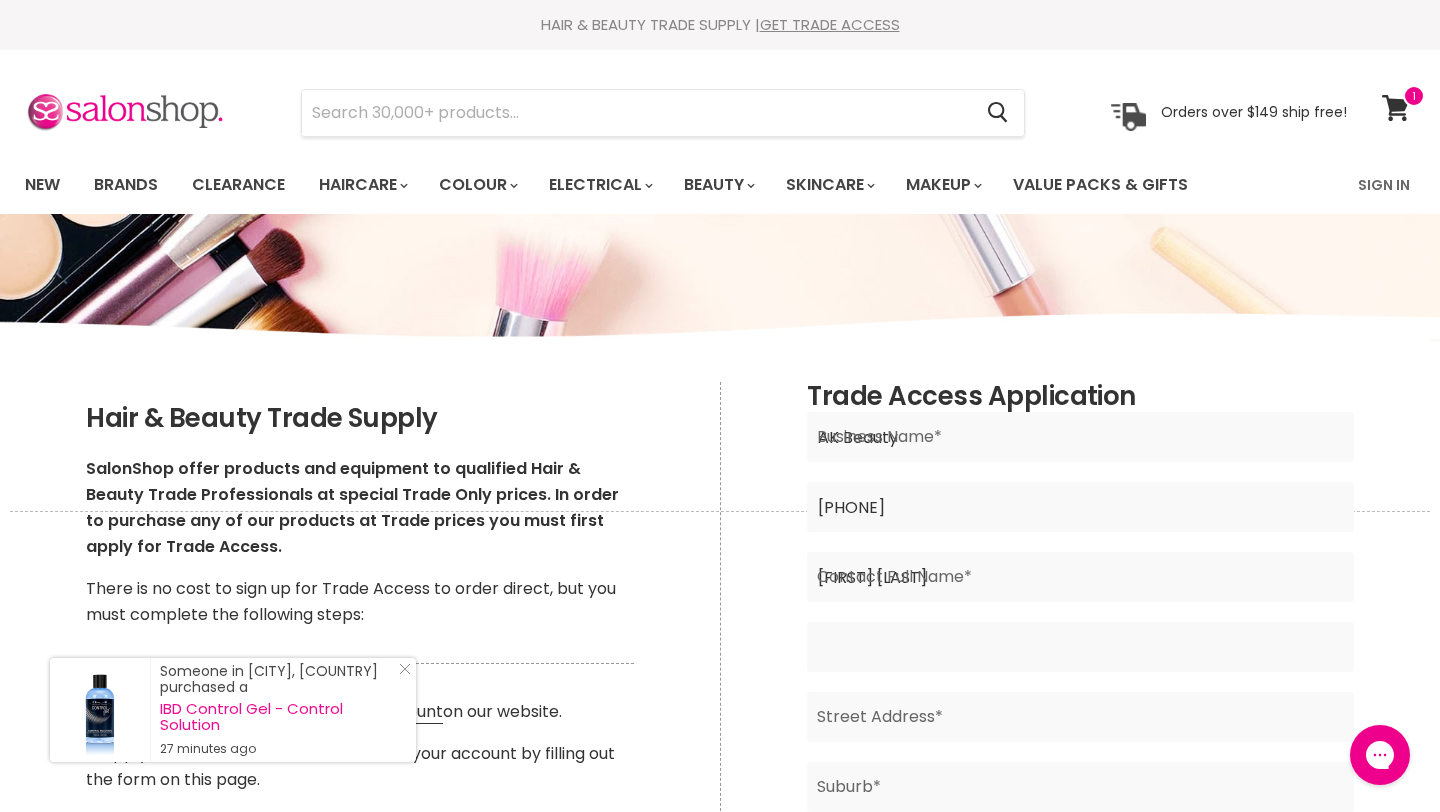 type on "[EMAIL]" 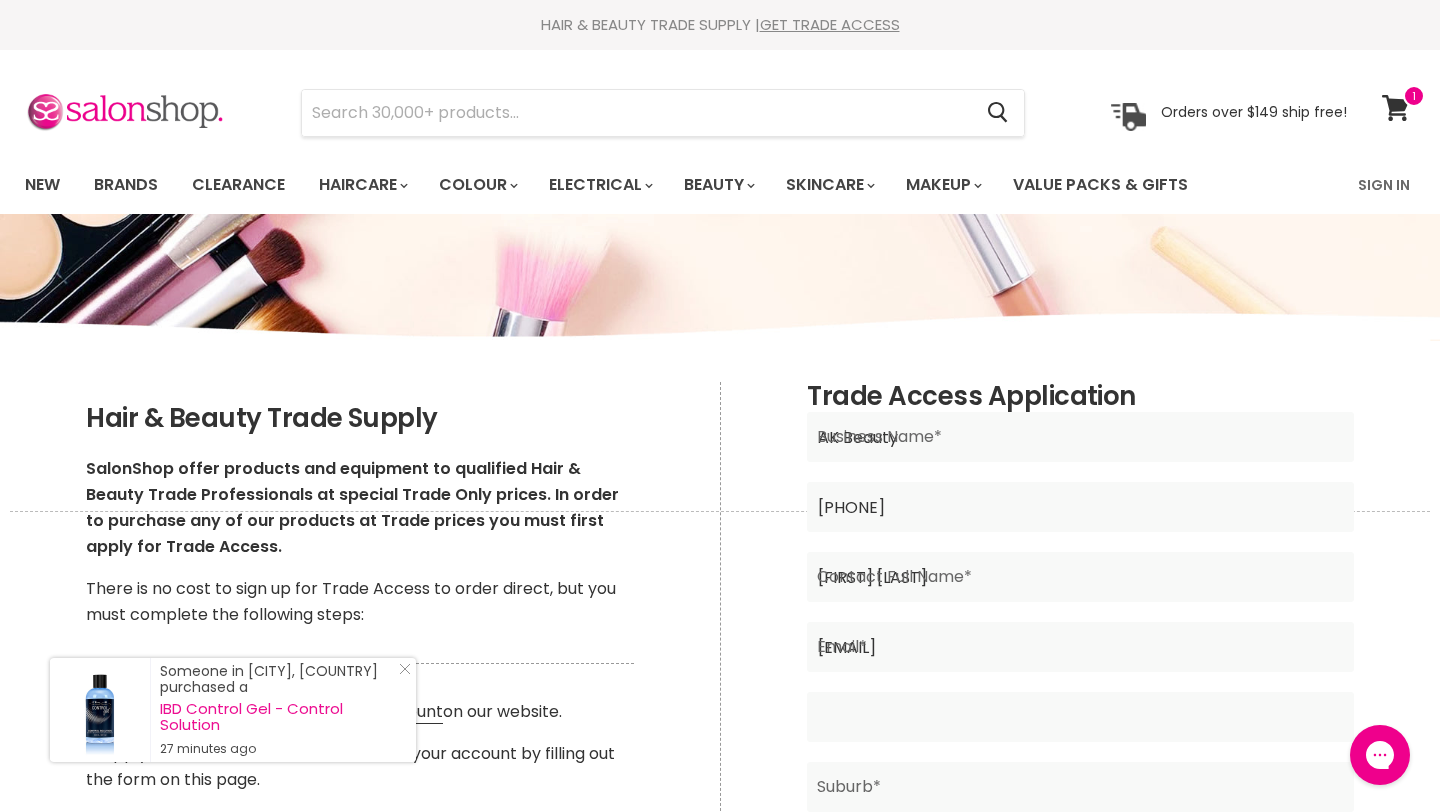 type on "20B, LEVEL 1, 25 SAMUEL STREET, MARKET PLACE" 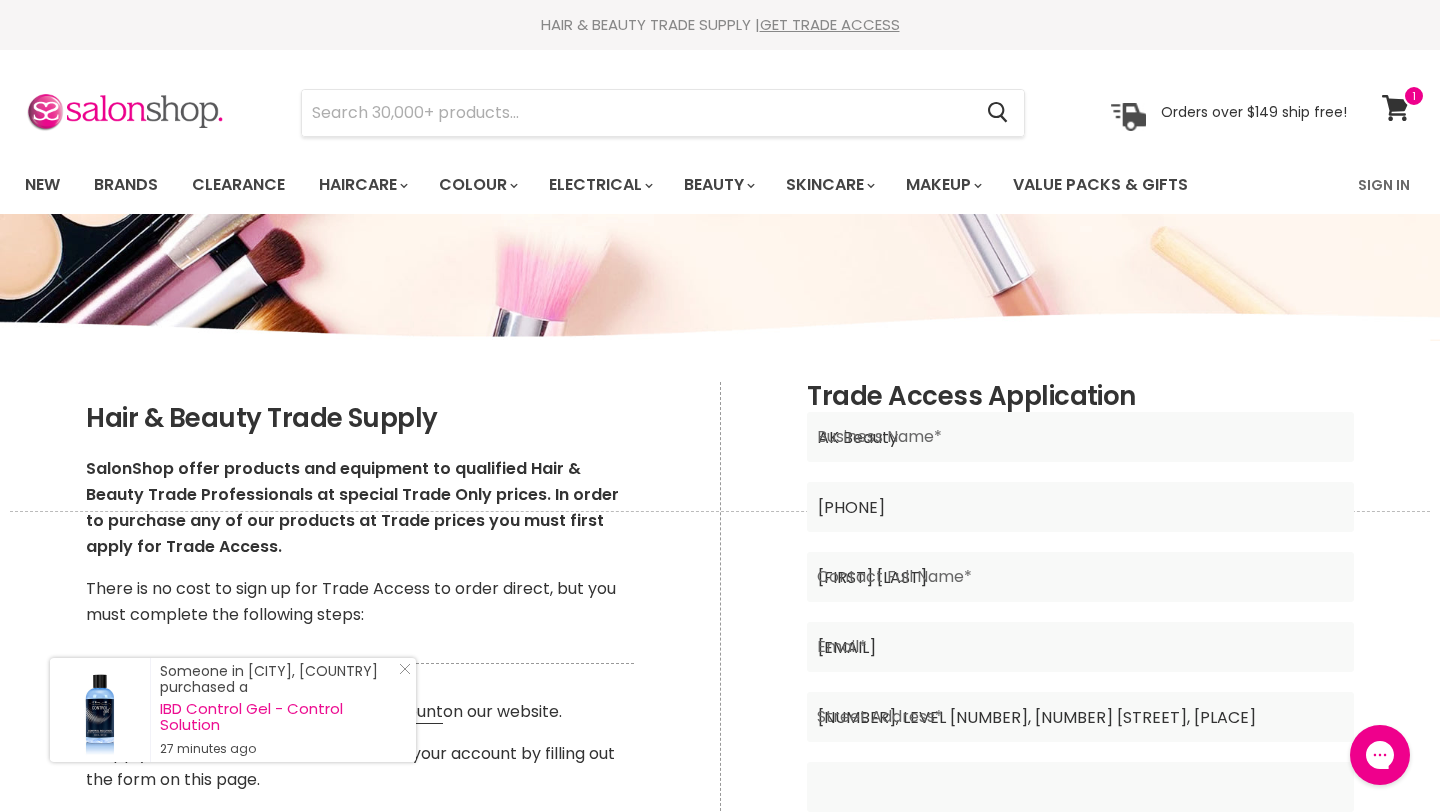 type on "Camp Hill" 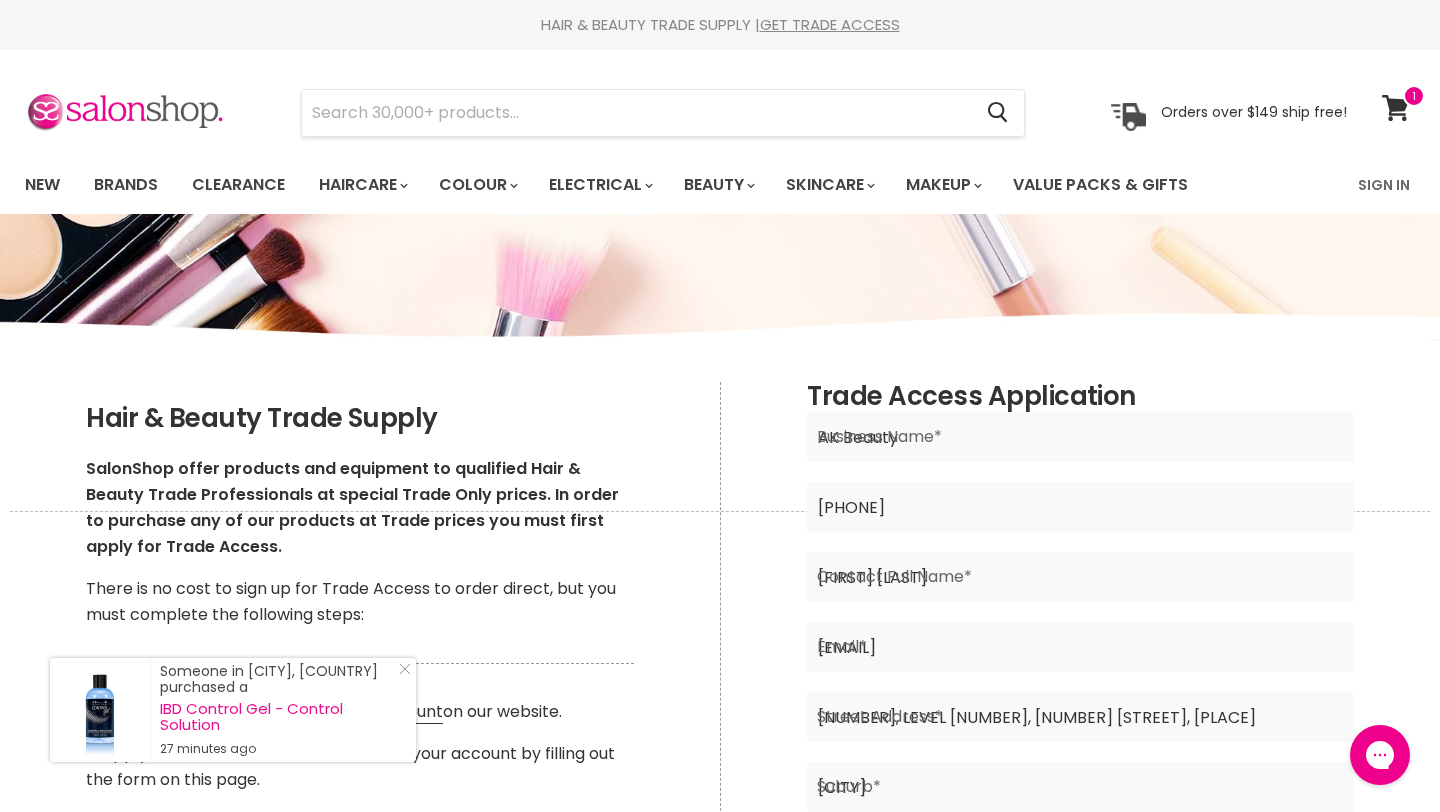 type on "4152" 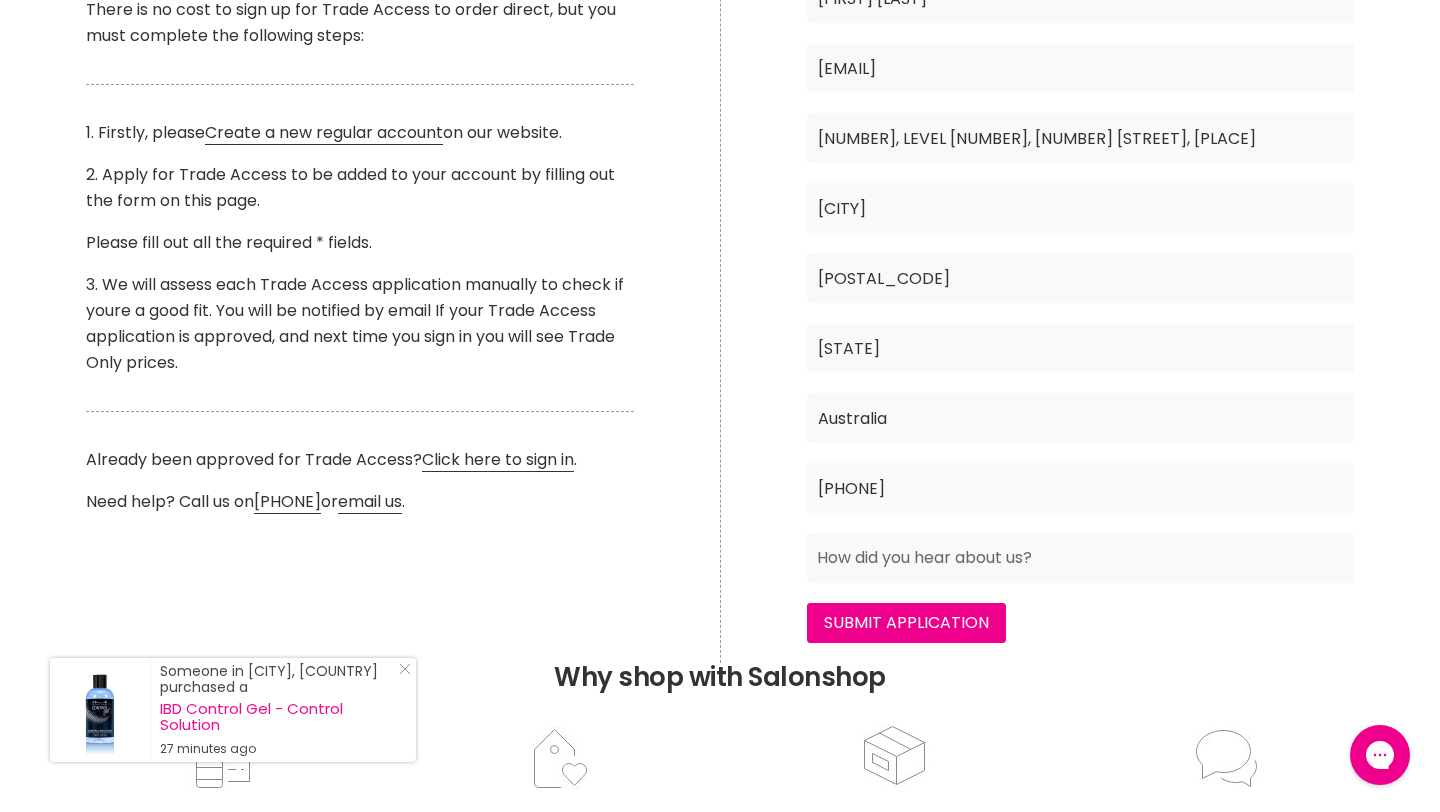 scroll, scrollTop: 587, scrollLeft: 0, axis: vertical 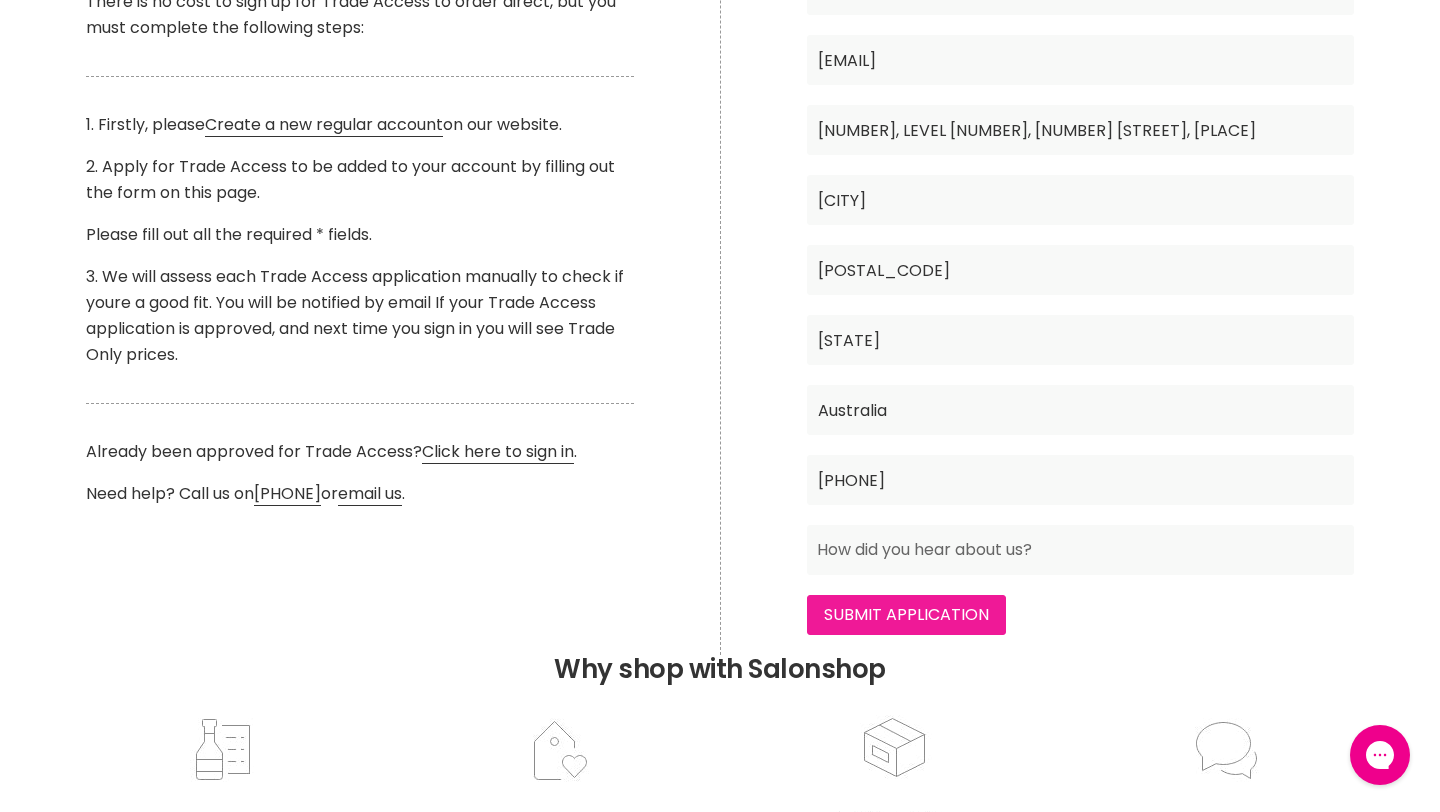 click on "Submit Application" at bounding box center [906, 615] 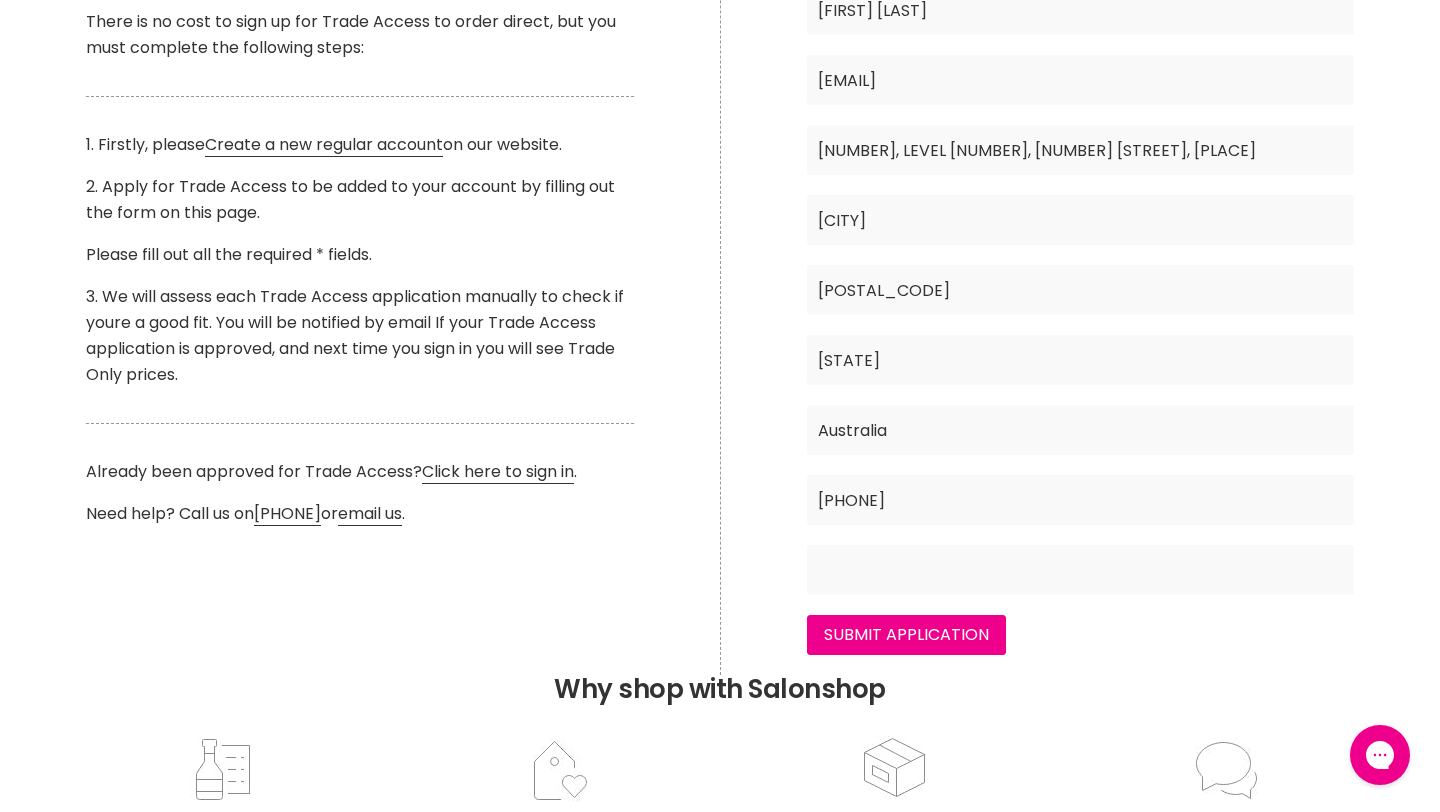 scroll, scrollTop: 568, scrollLeft: 0, axis: vertical 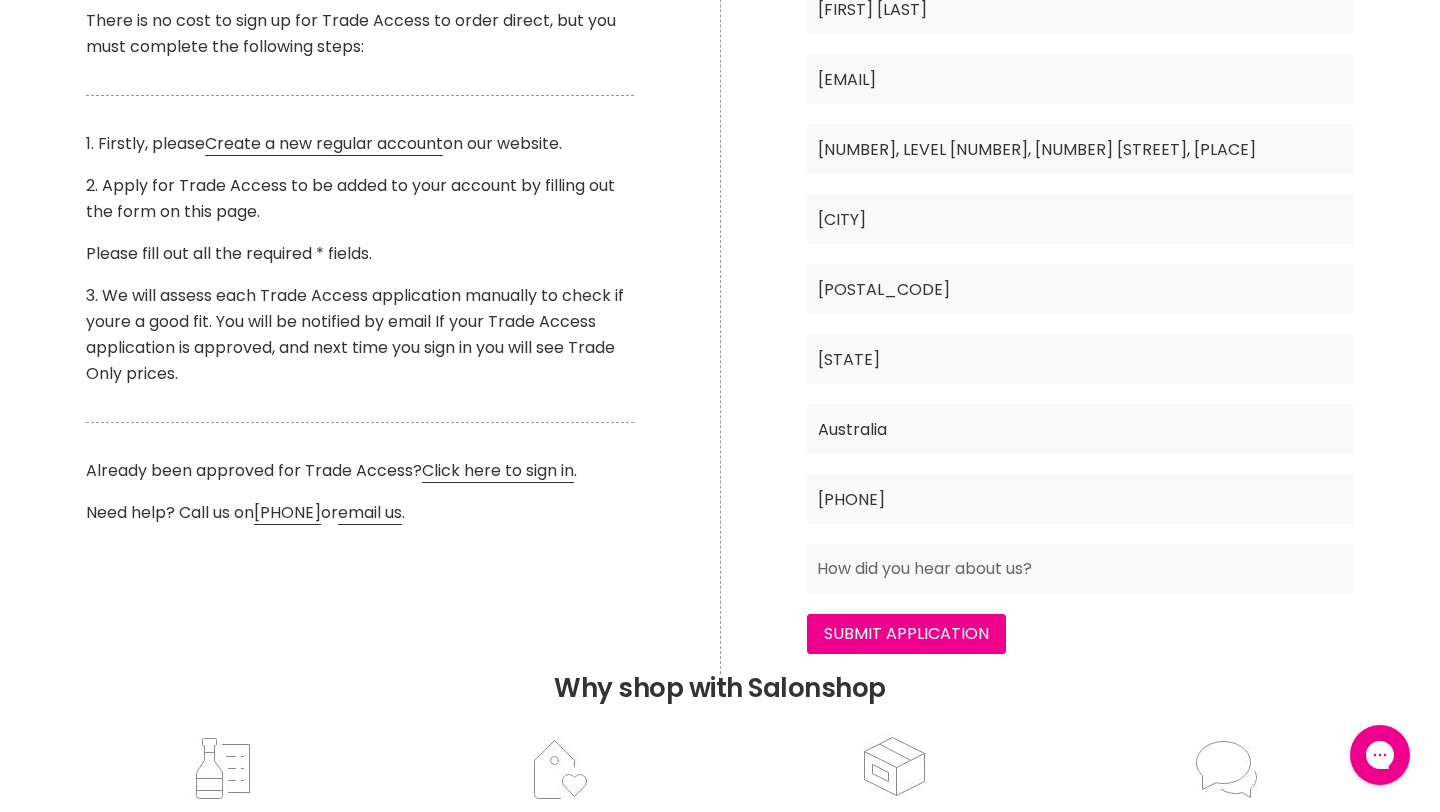 click on "0481281177" at bounding box center (1080, 499) 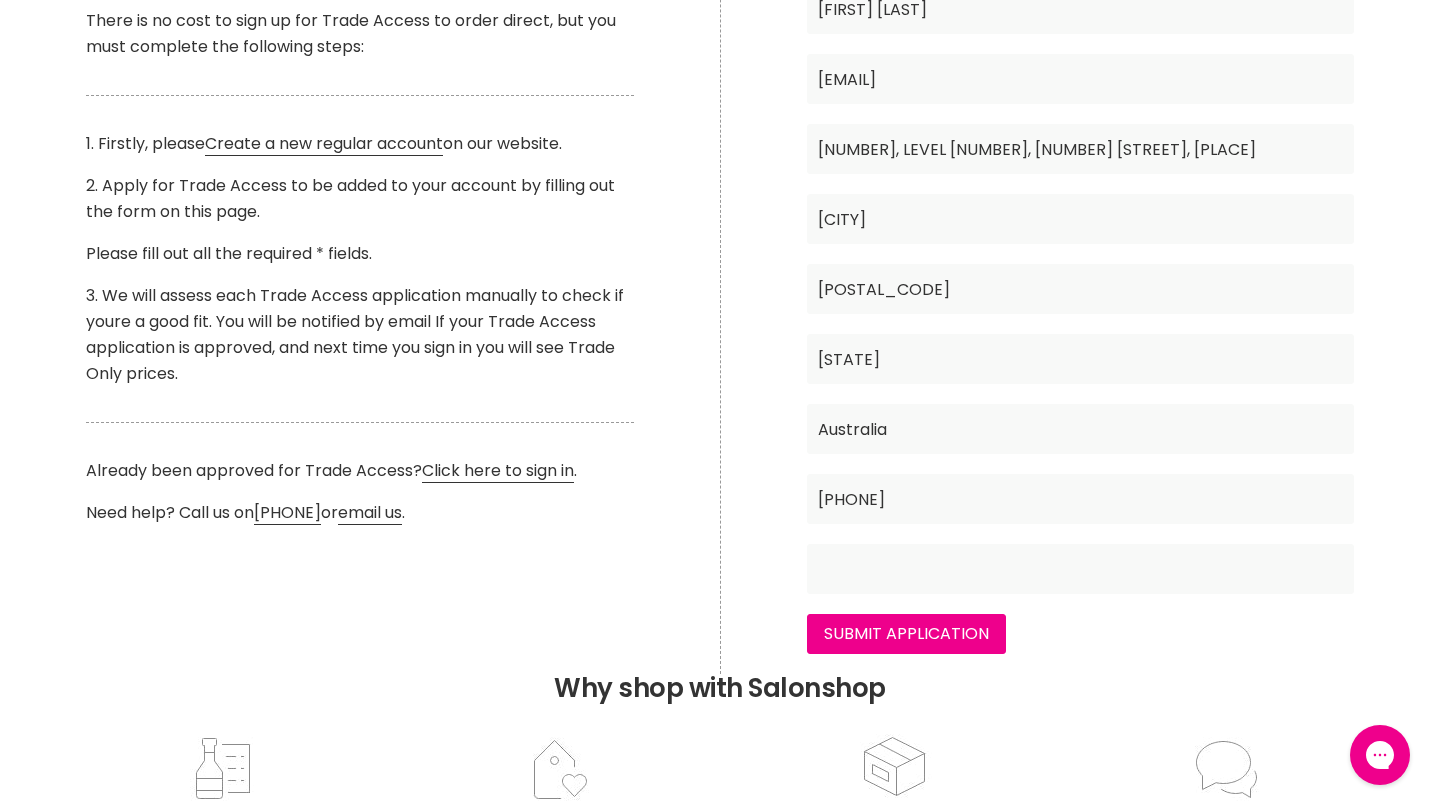 click at bounding box center [1080, 569] 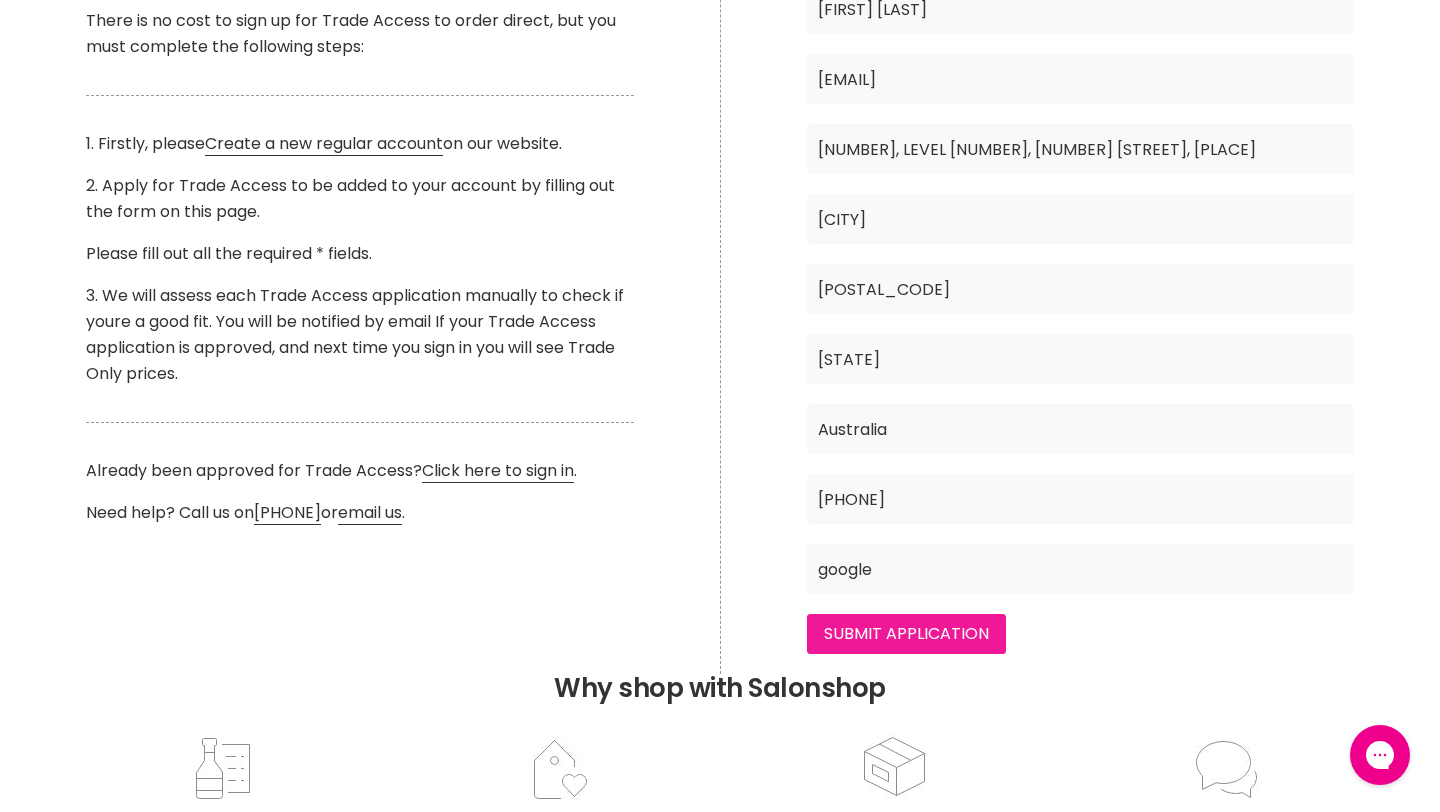type on "google" 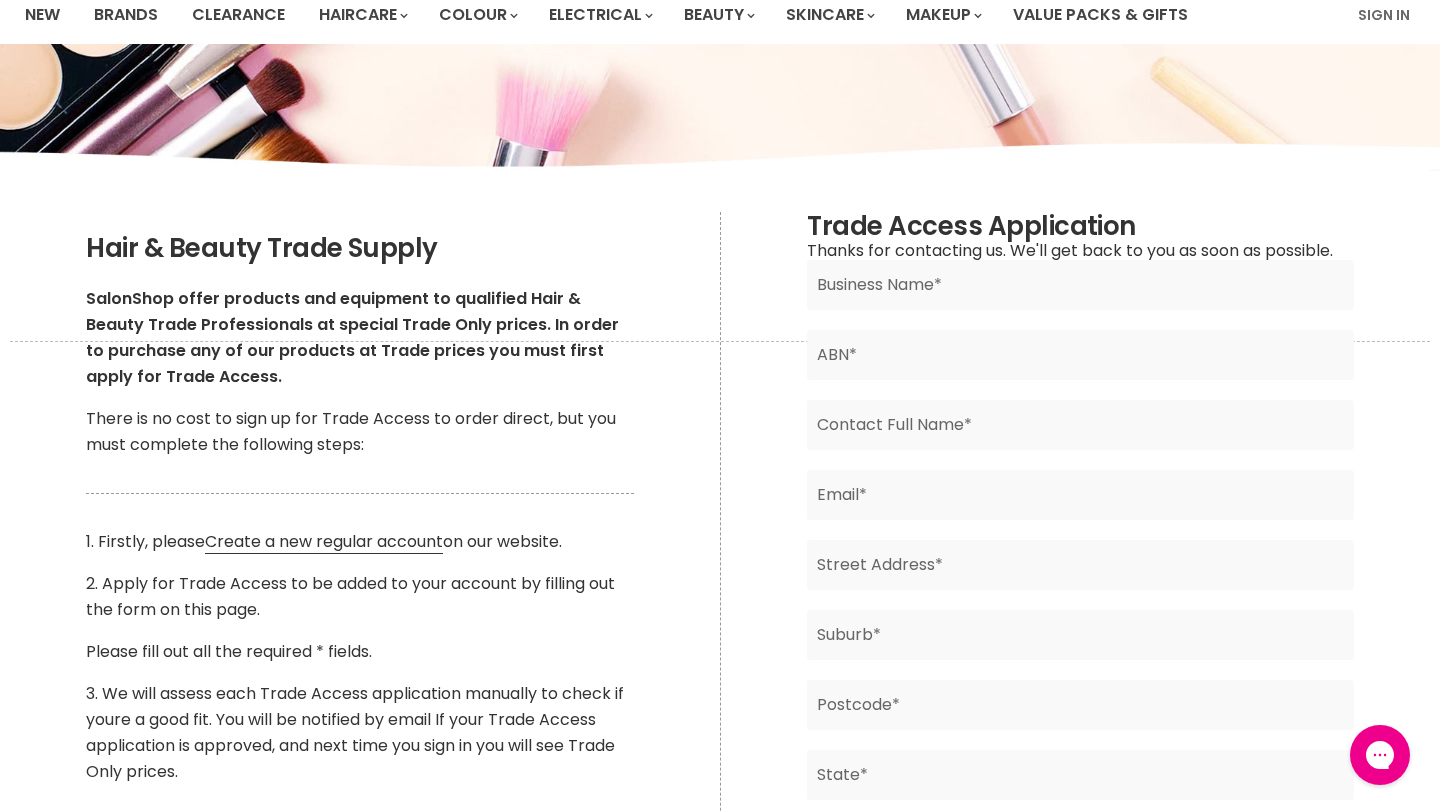 scroll, scrollTop: 0, scrollLeft: 0, axis: both 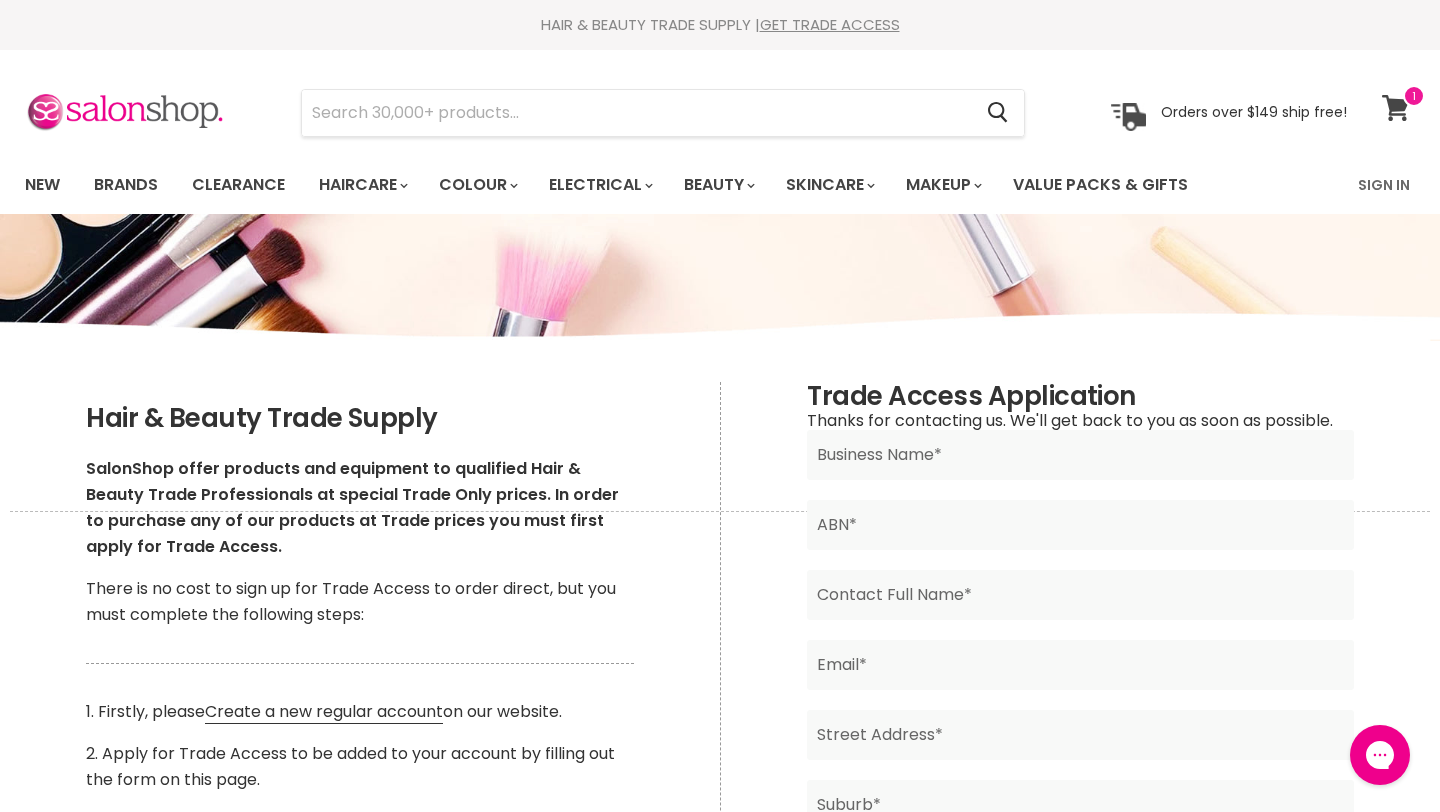 click 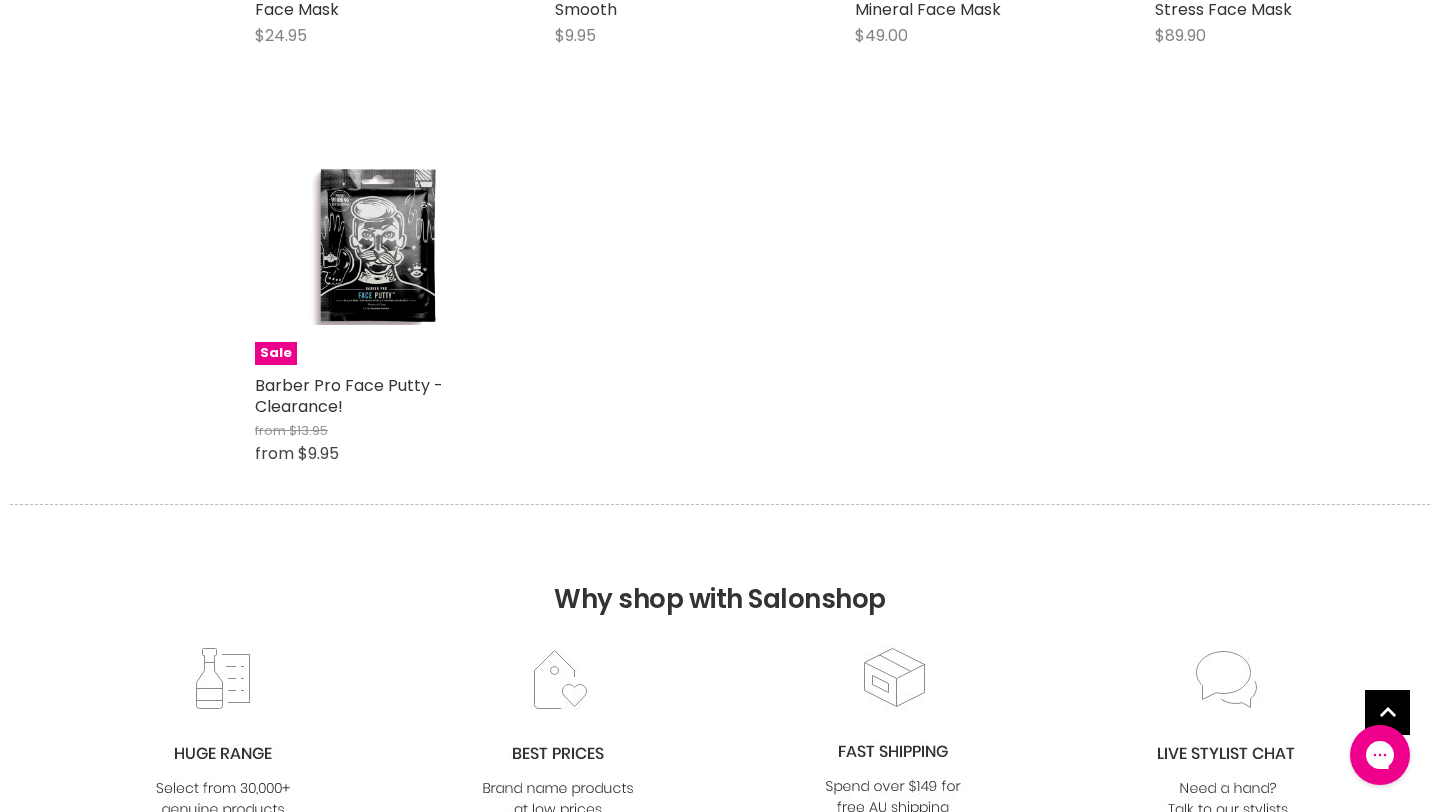 scroll, scrollTop: 0, scrollLeft: 0, axis: both 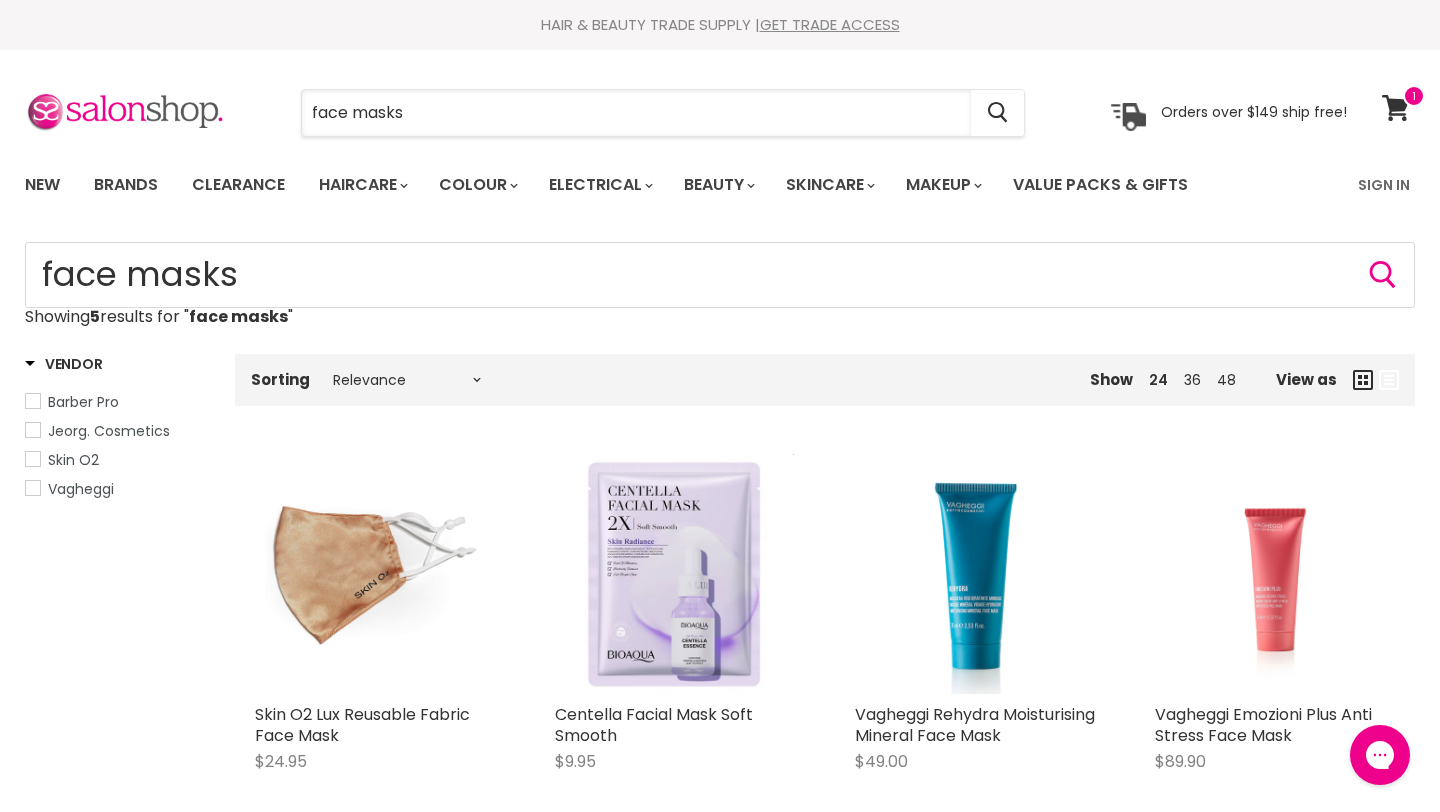 drag, startPoint x: 409, startPoint y: 117, endPoint x: 275, endPoint y: 95, distance: 135.79396 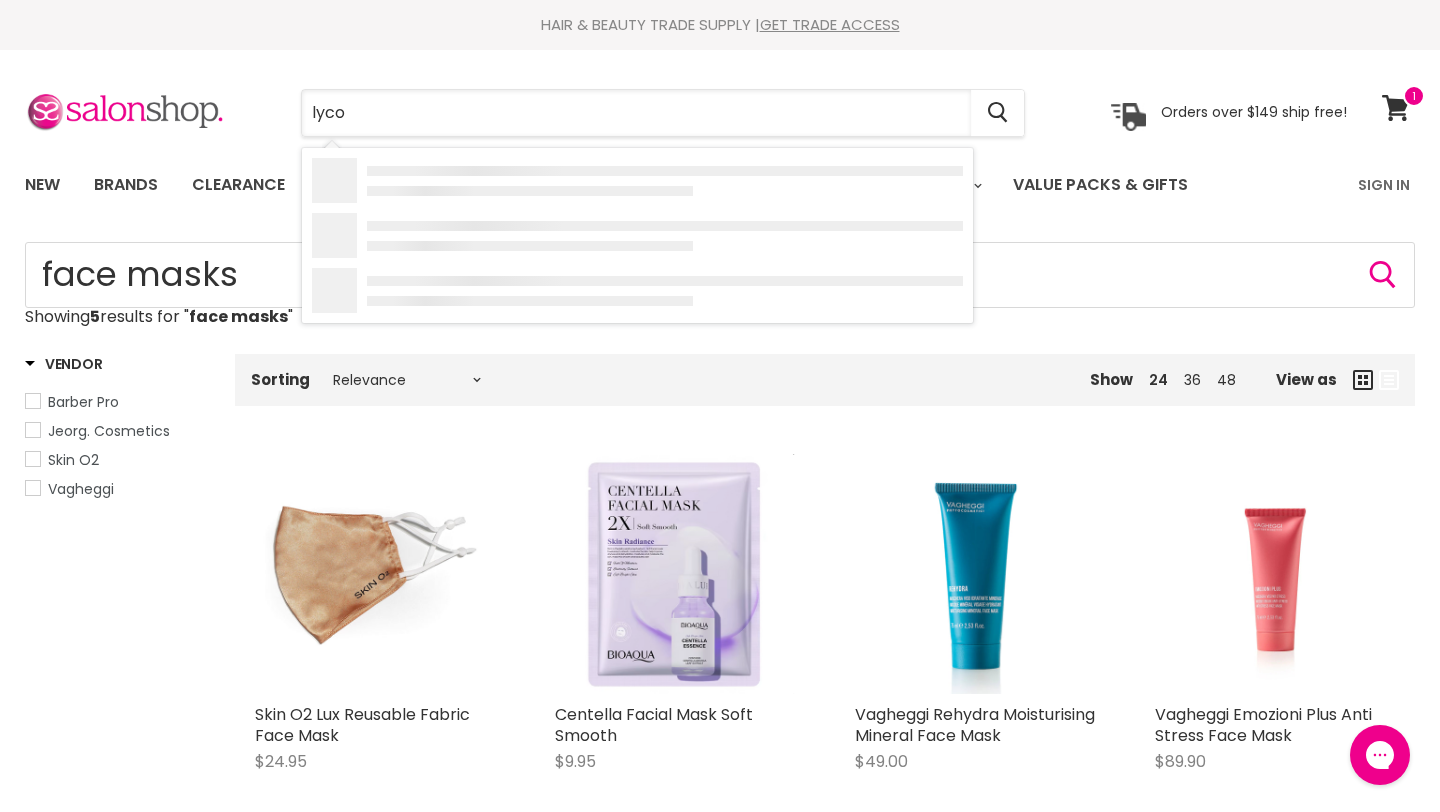 type on "lycon" 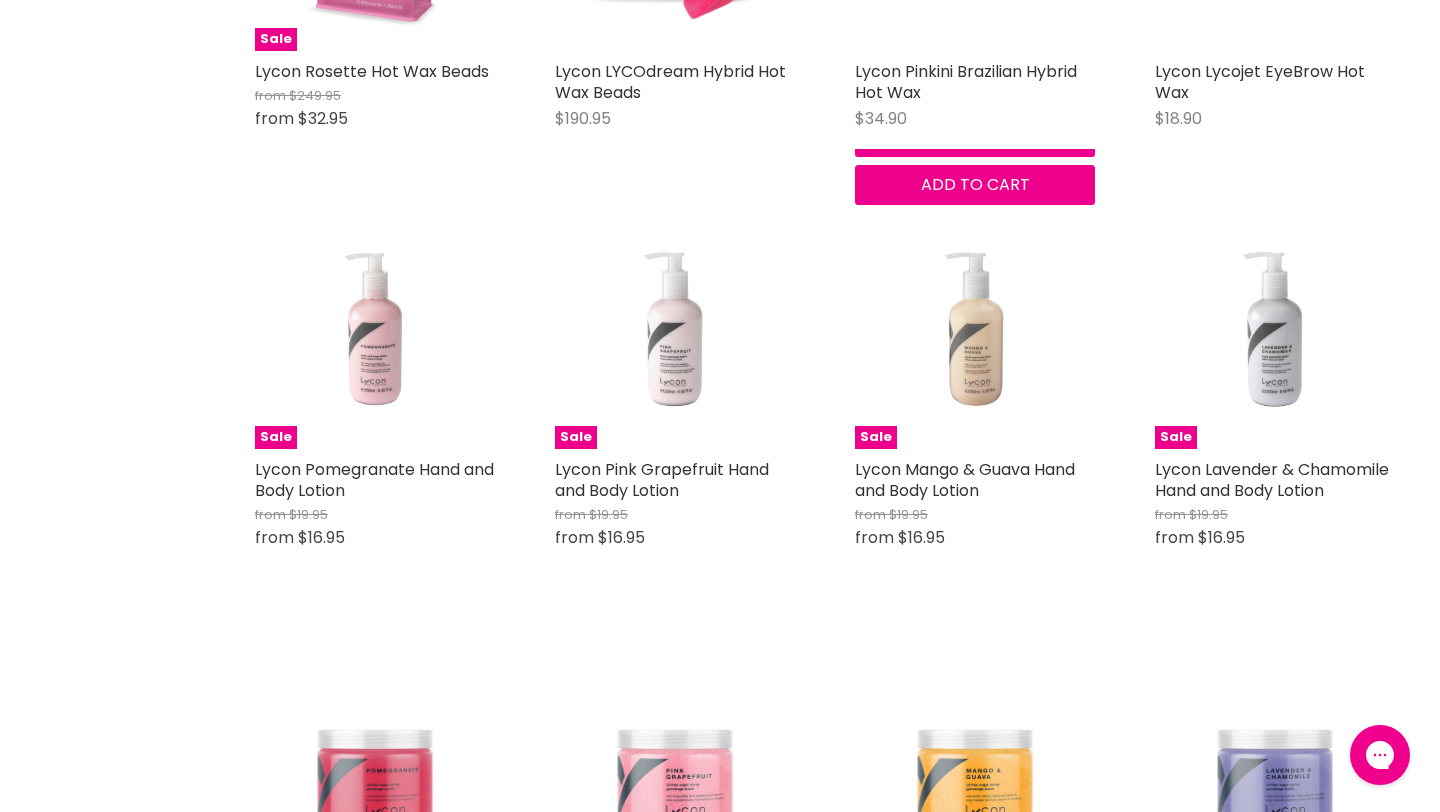 scroll, scrollTop: 0, scrollLeft: 0, axis: both 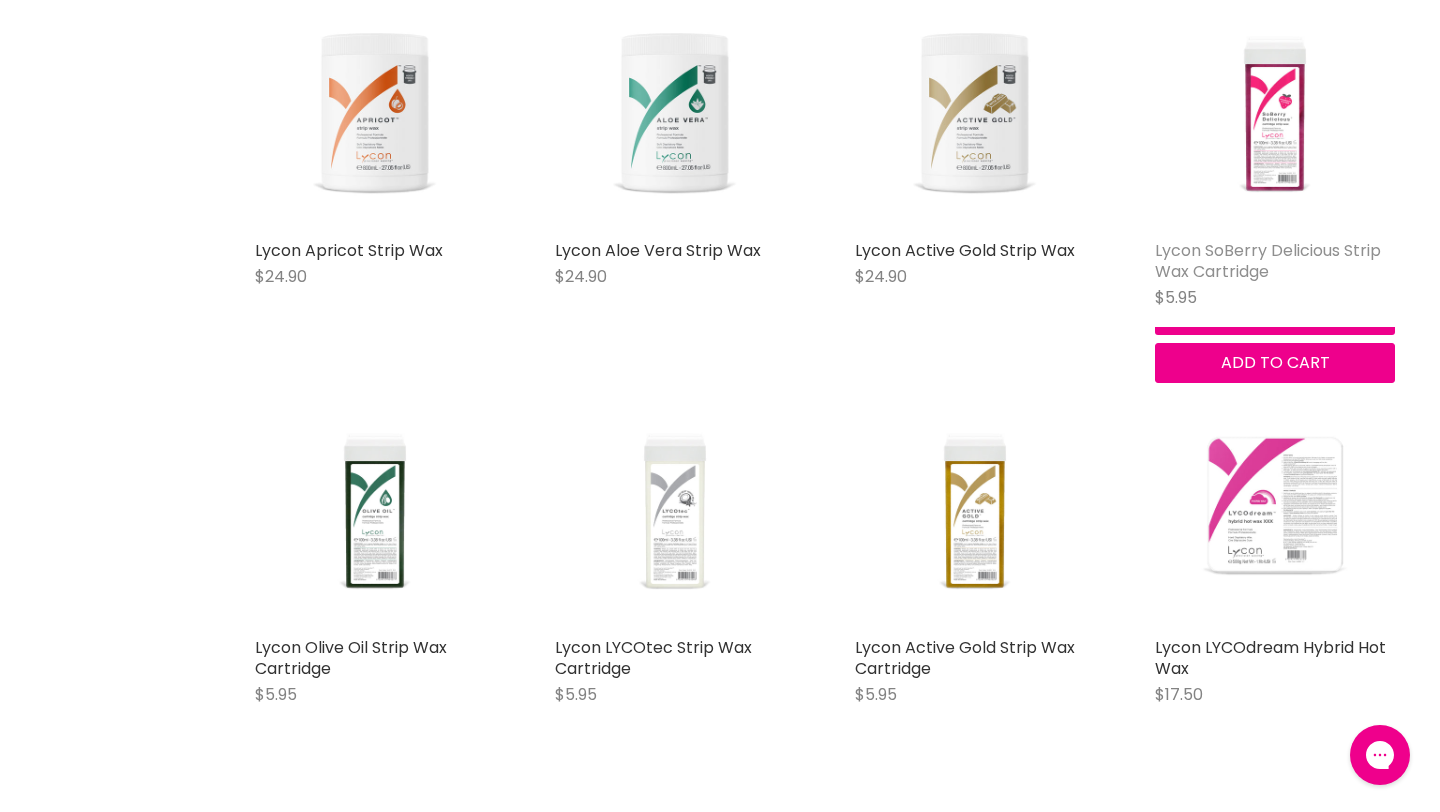 click on "Lycon SoBerry Delicious Strip Wax Cartridge" at bounding box center (1268, 261) 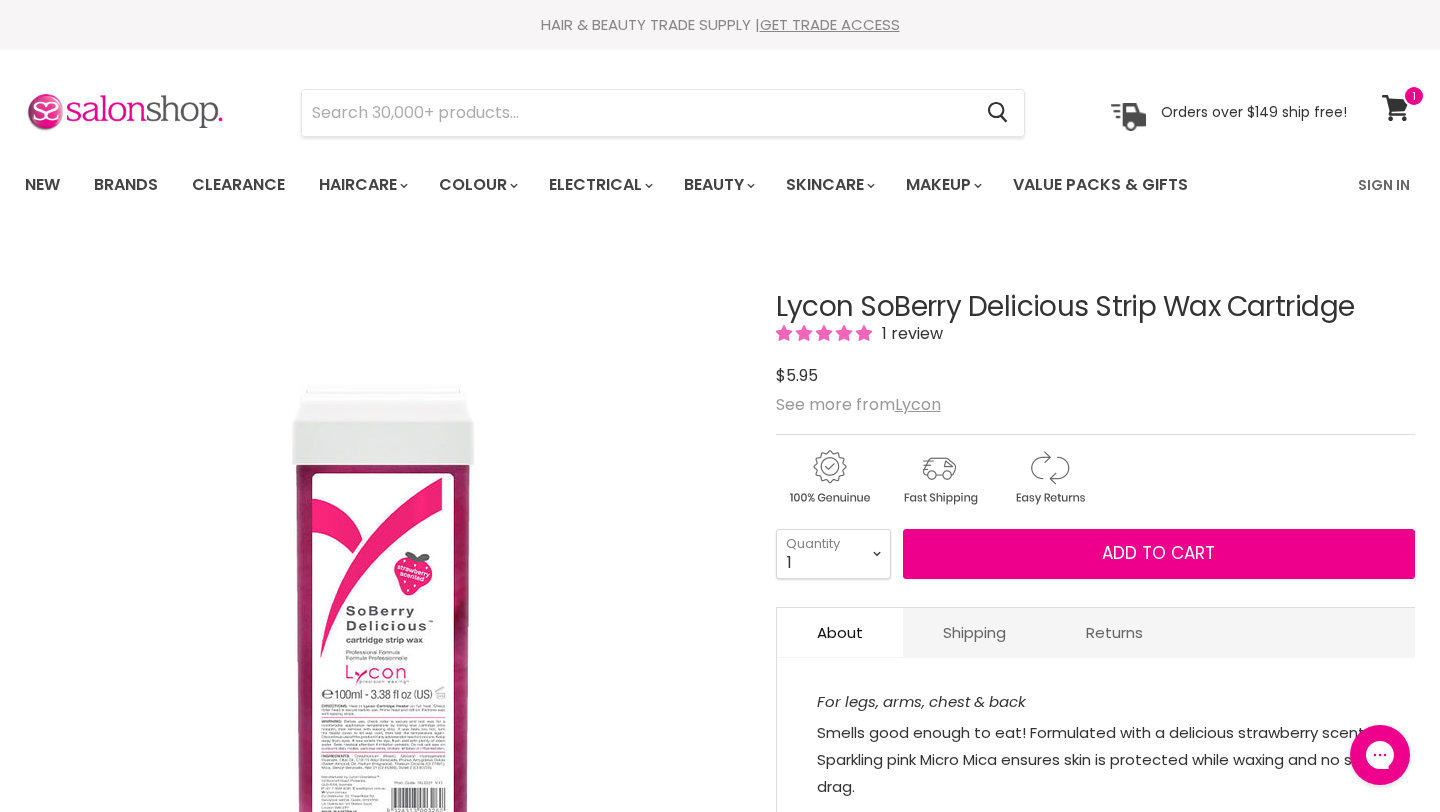 scroll, scrollTop: 0, scrollLeft: 0, axis: both 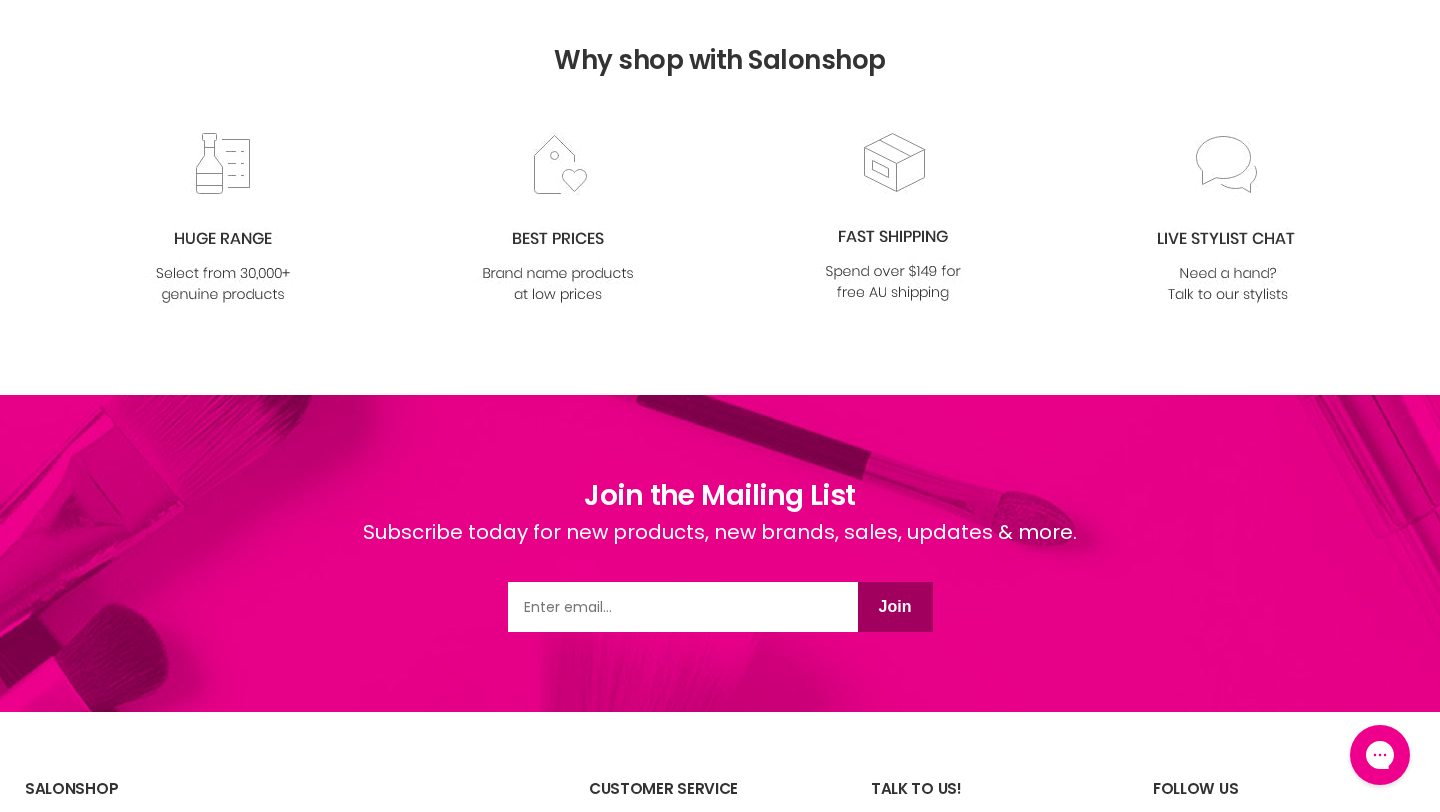 click at bounding box center (683, 607) 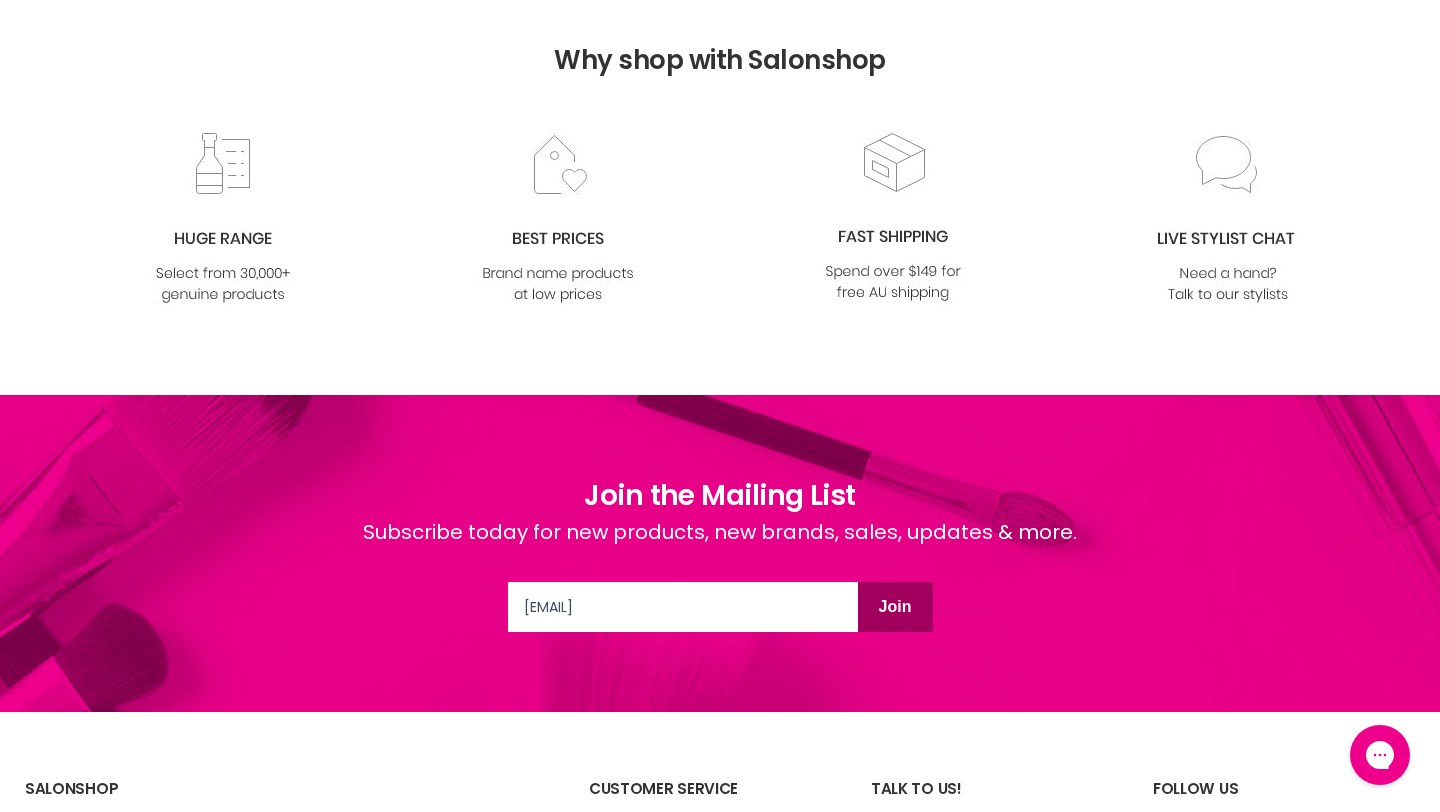 click on "Join" at bounding box center (895, 607) 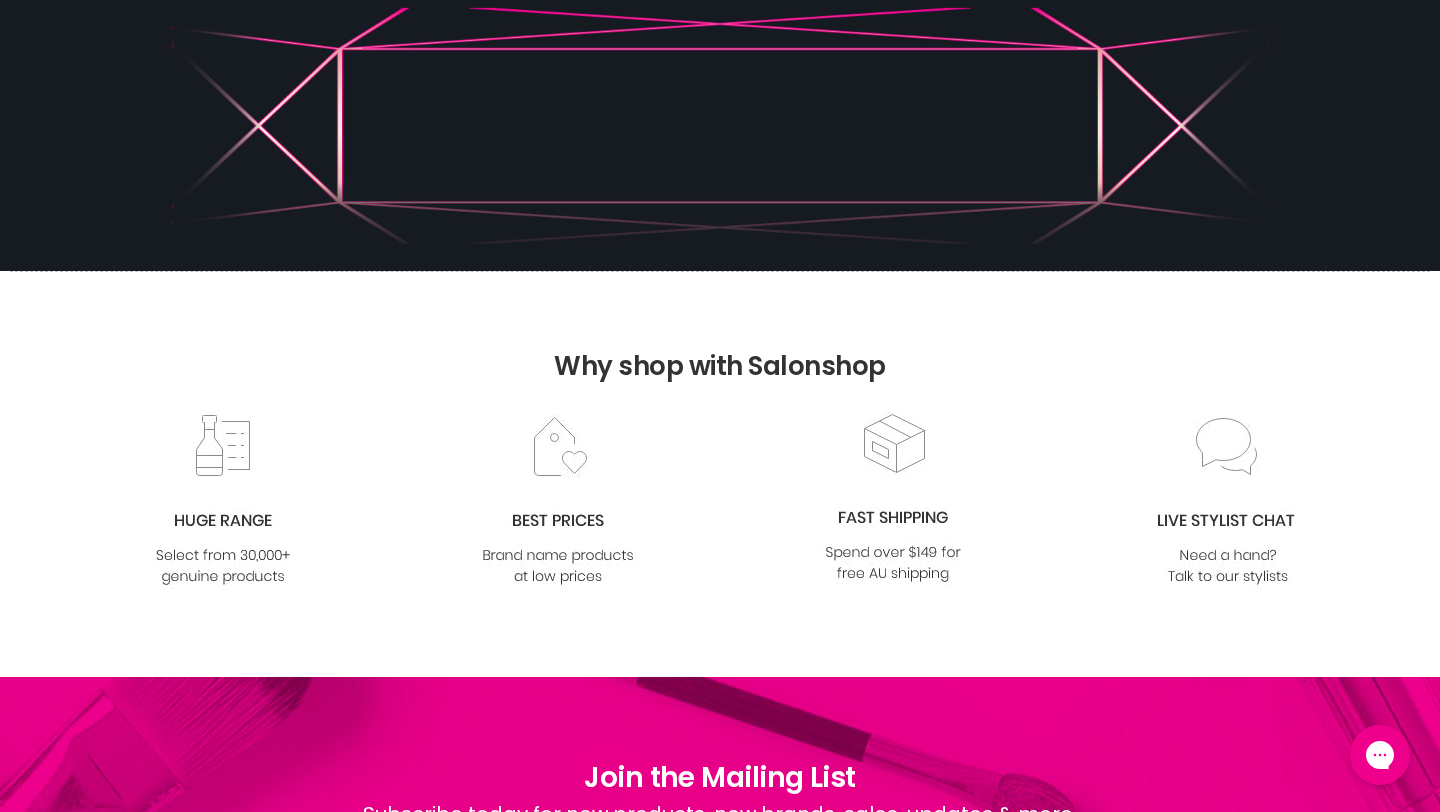 scroll, scrollTop: 0, scrollLeft: 0, axis: both 